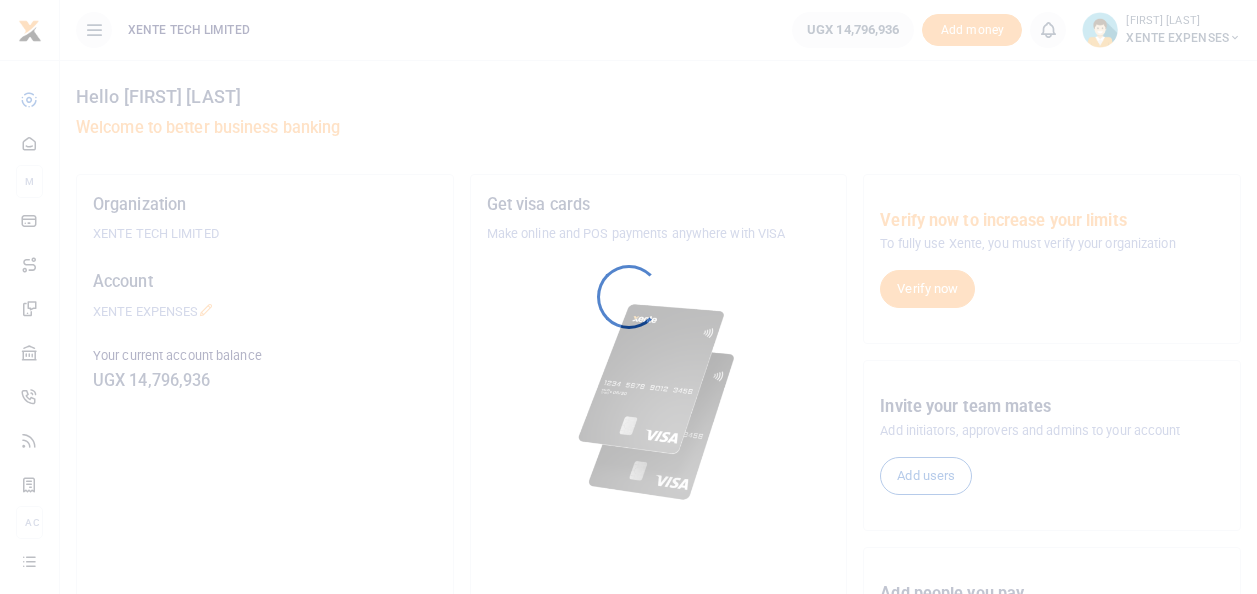 scroll, scrollTop: 0, scrollLeft: 0, axis: both 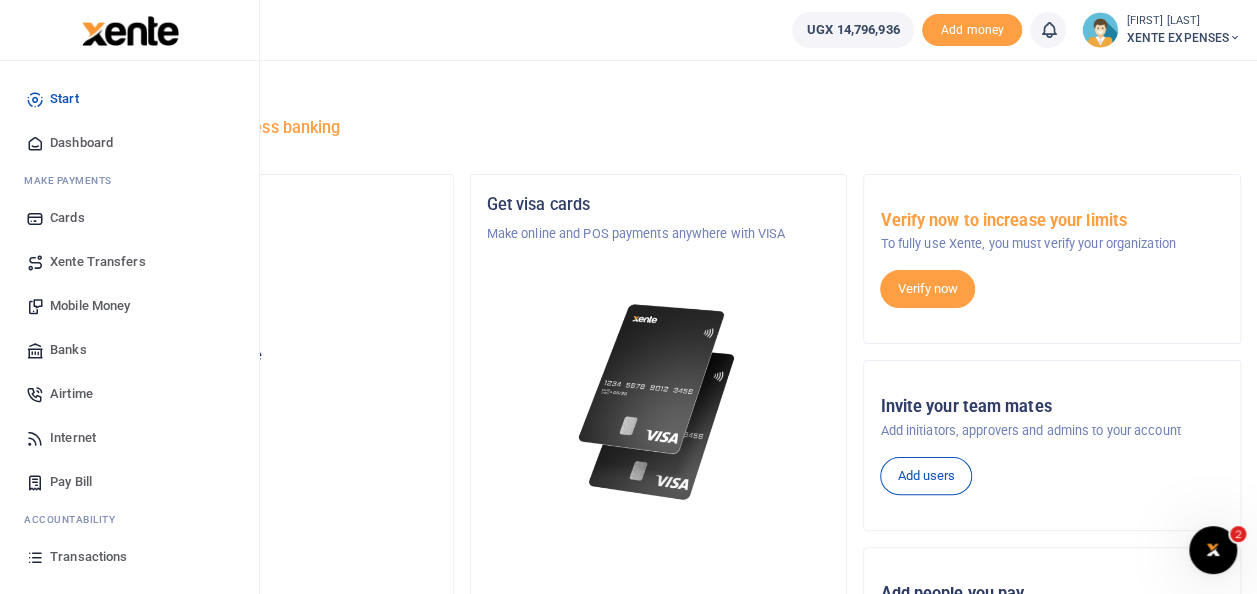 click on "Transactions" at bounding box center (88, 557) 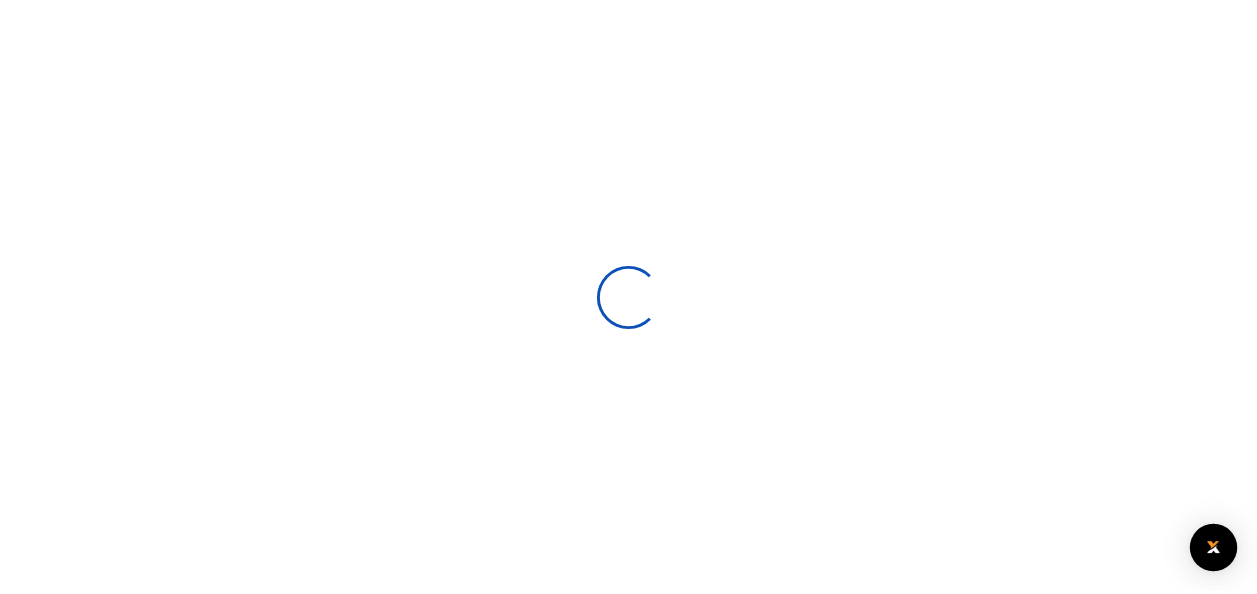 scroll, scrollTop: 0, scrollLeft: 0, axis: both 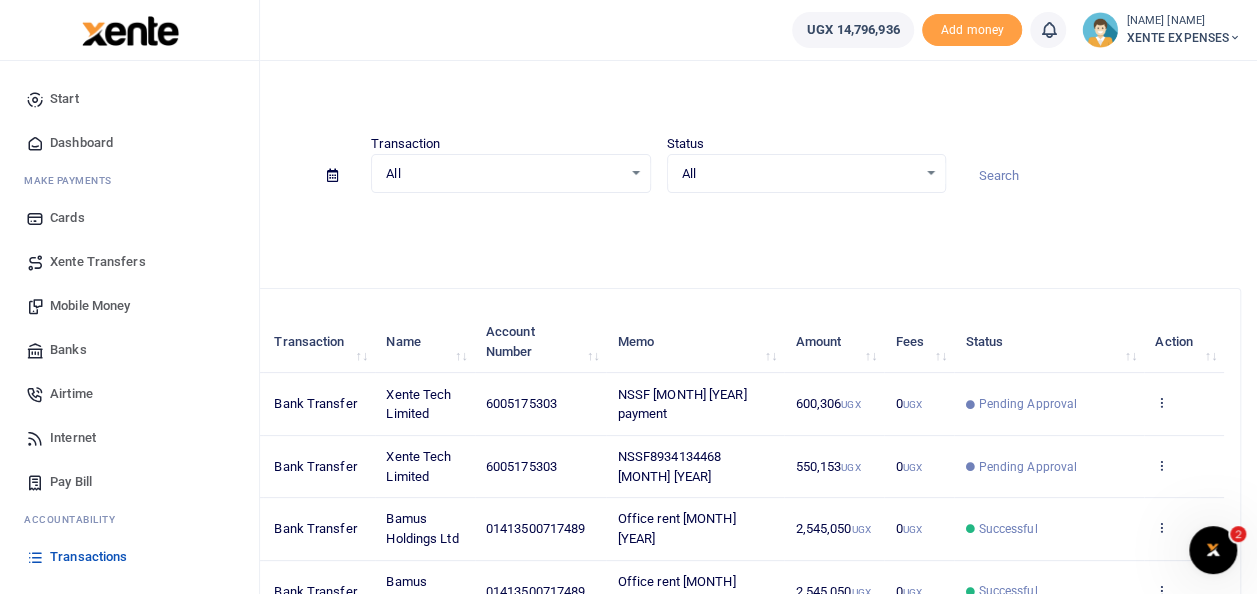 click on "Mobile Money" at bounding box center (90, 306) 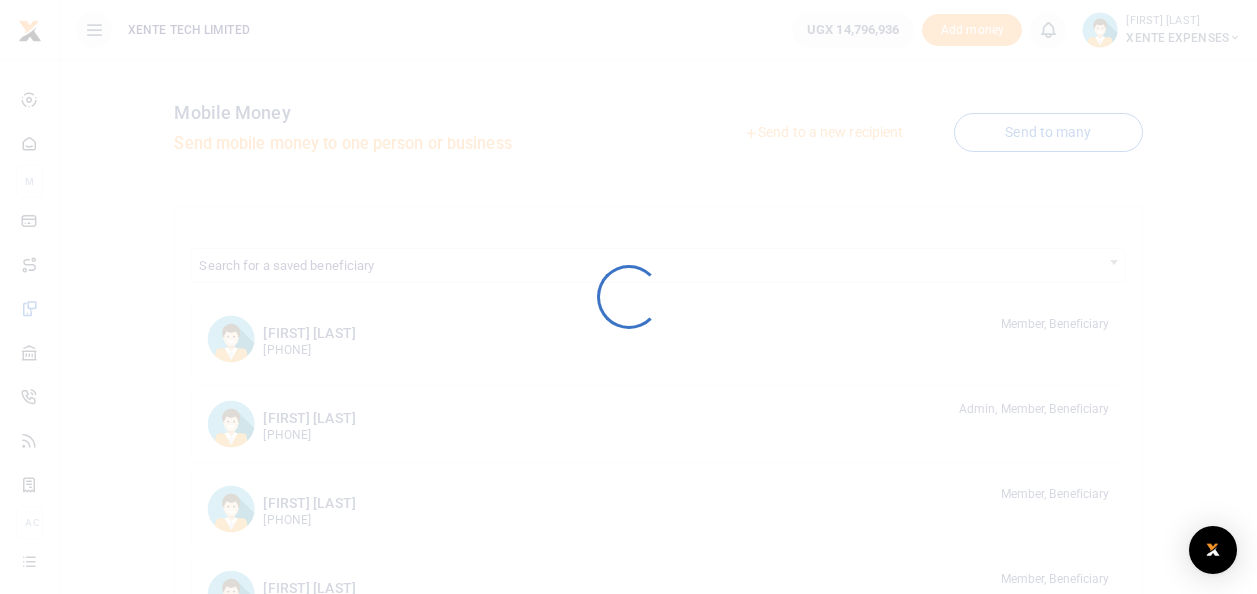 scroll, scrollTop: 0, scrollLeft: 0, axis: both 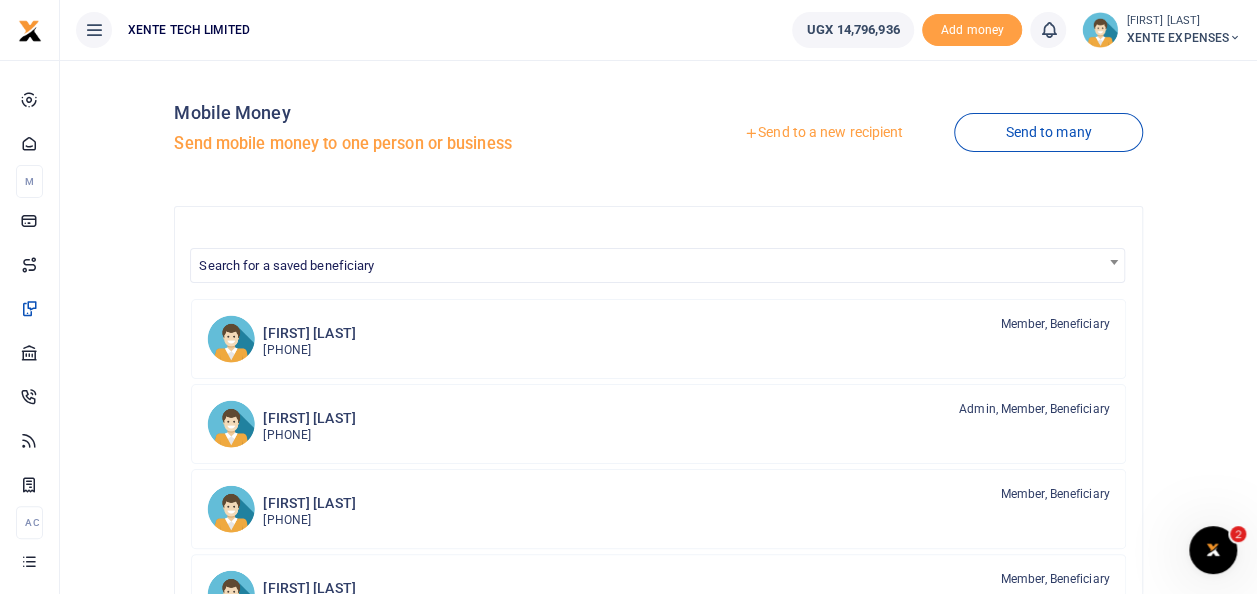 click on "Send to a new recipient" at bounding box center (823, 133) 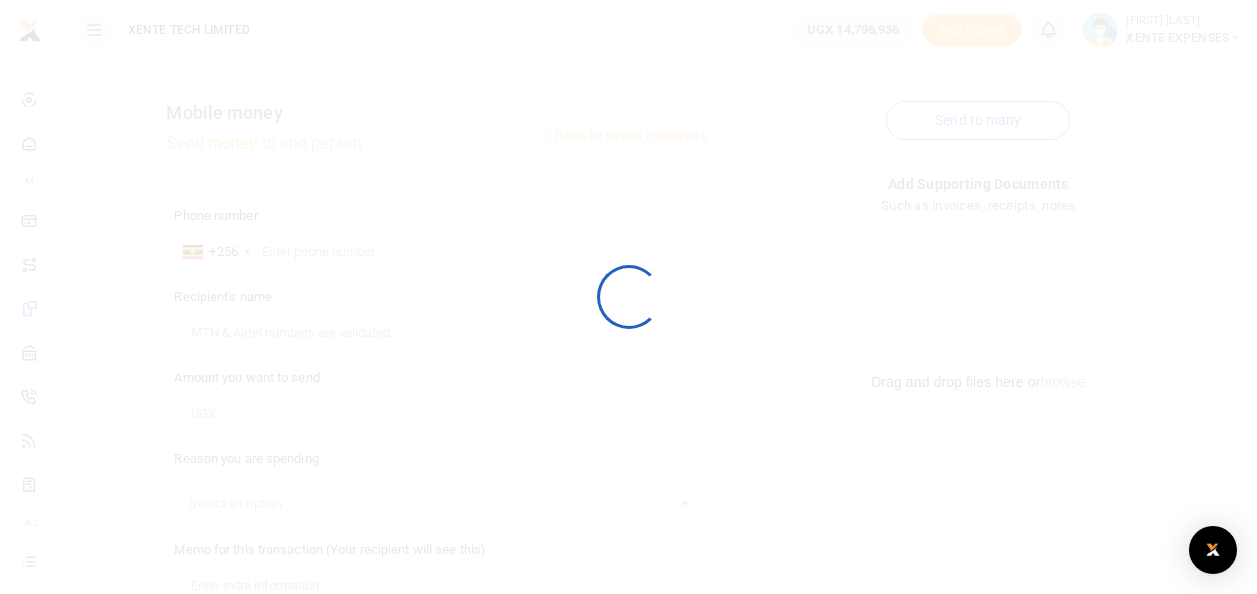 scroll, scrollTop: 0, scrollLeft: 0, axis: both 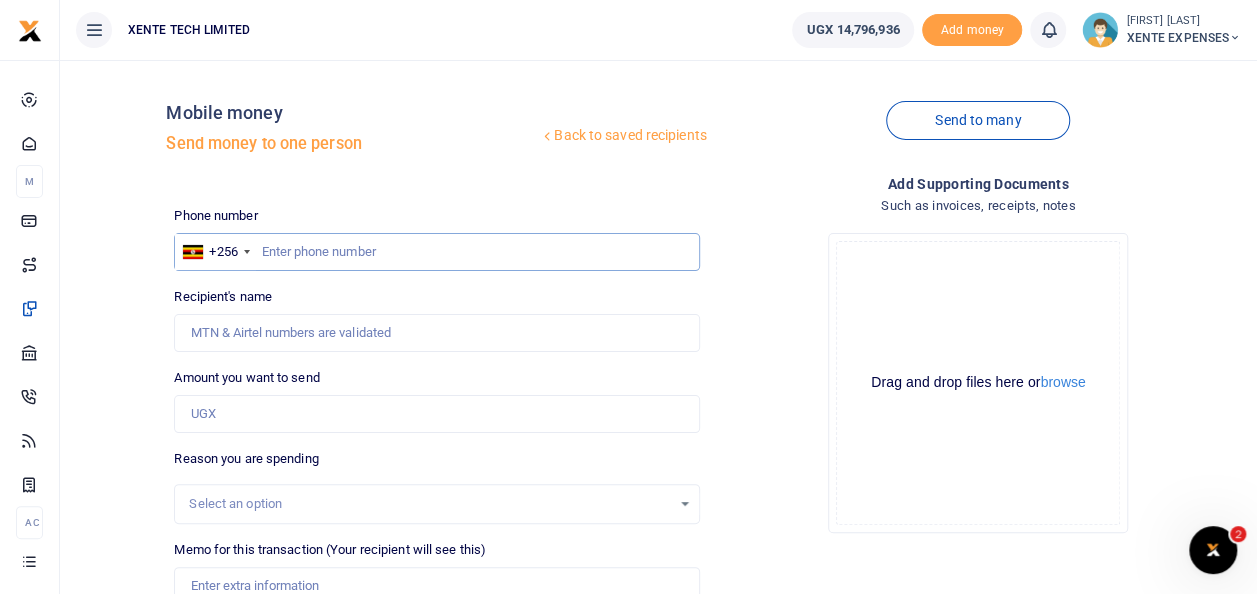 click at bounding box center (436, 252) 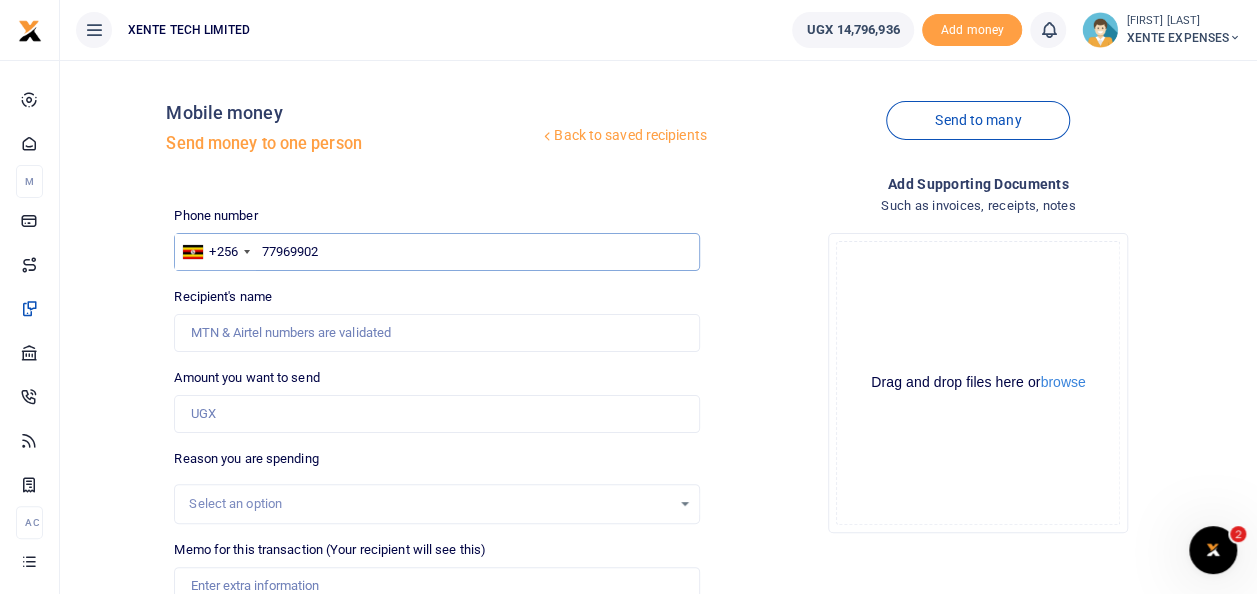 type on "[PHONE]" 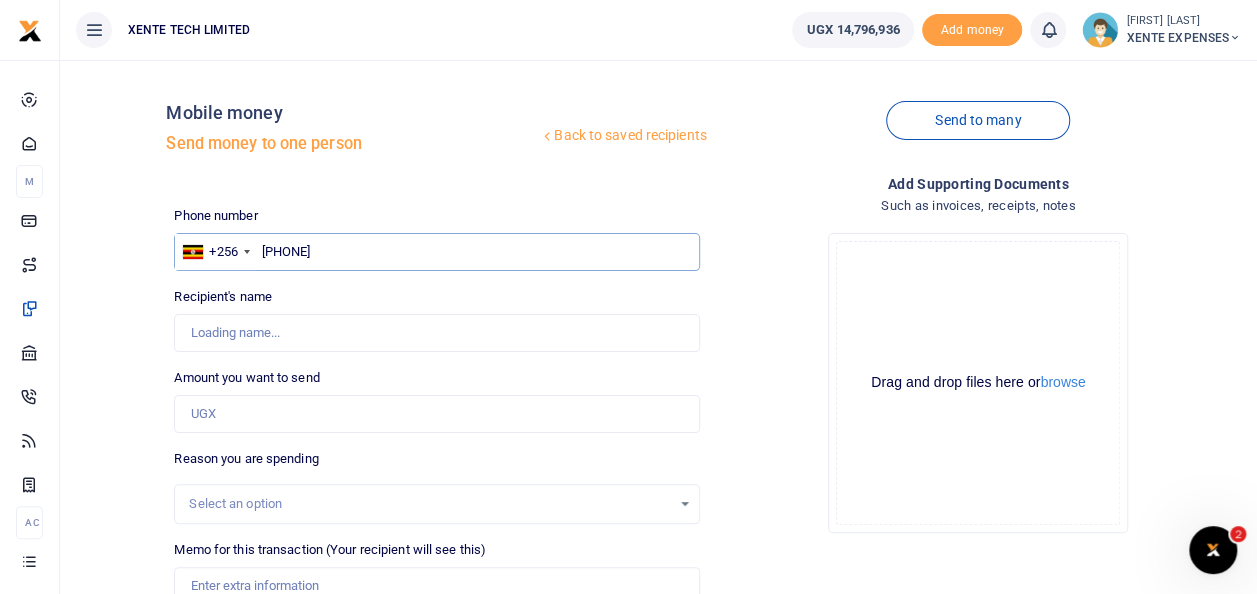 type on "[FIRST] [LAST]" 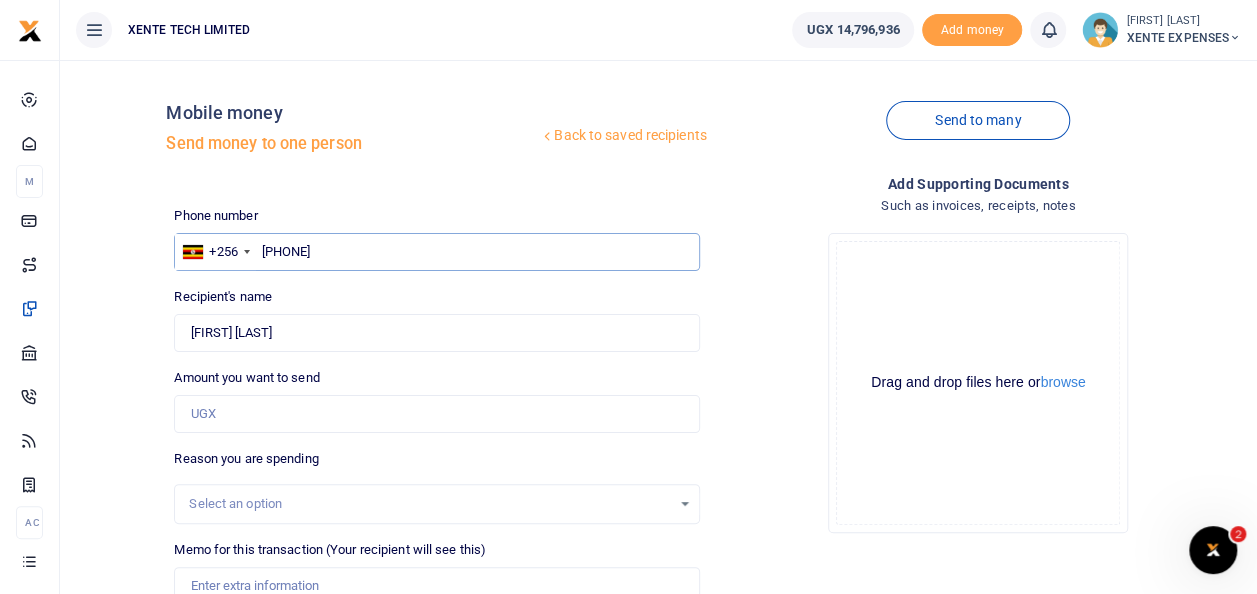 type on "[PHONE]" 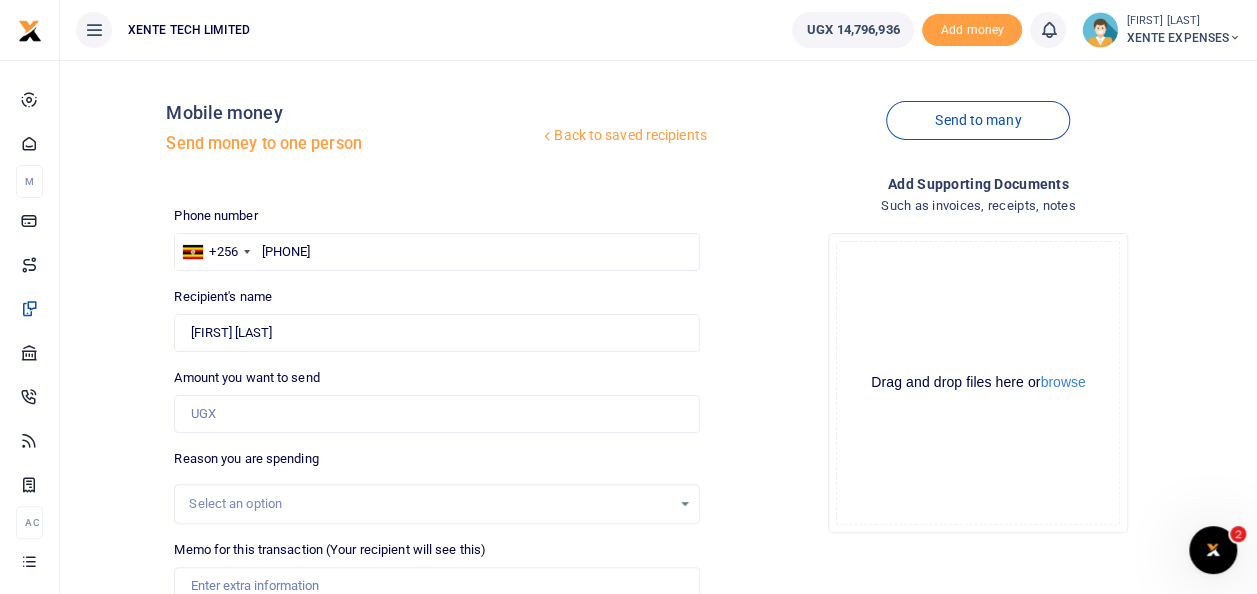 click on "Amount you want to send
Amount is required." at bounding box center (436, 400) 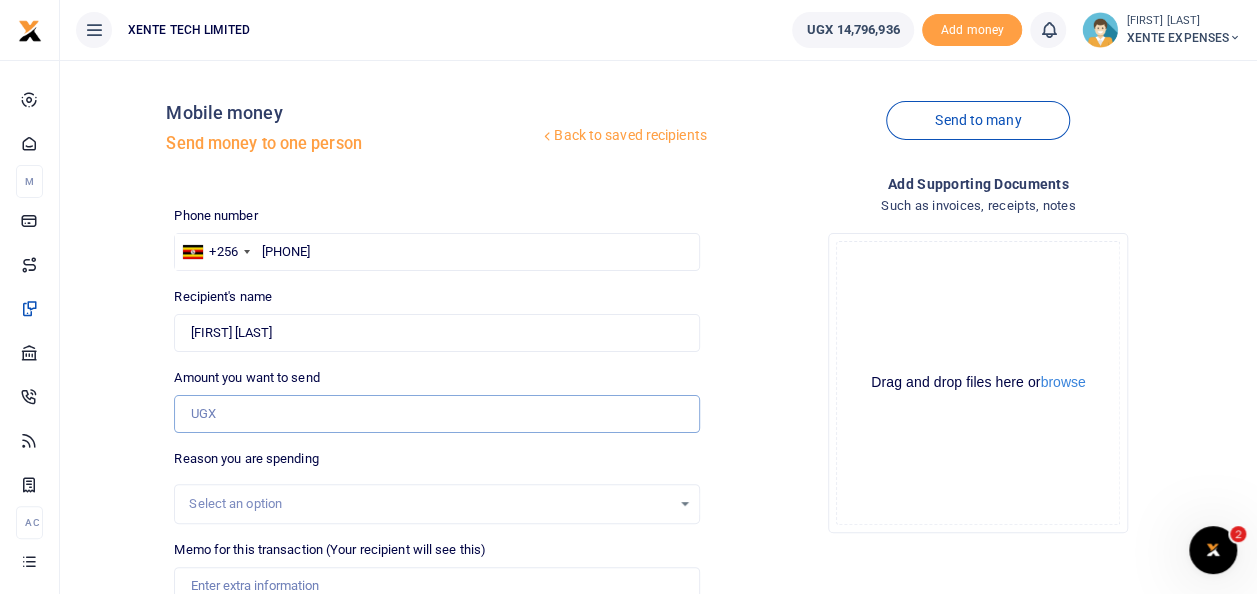click on "Amount you want to send" at bounding box center [436, 414] 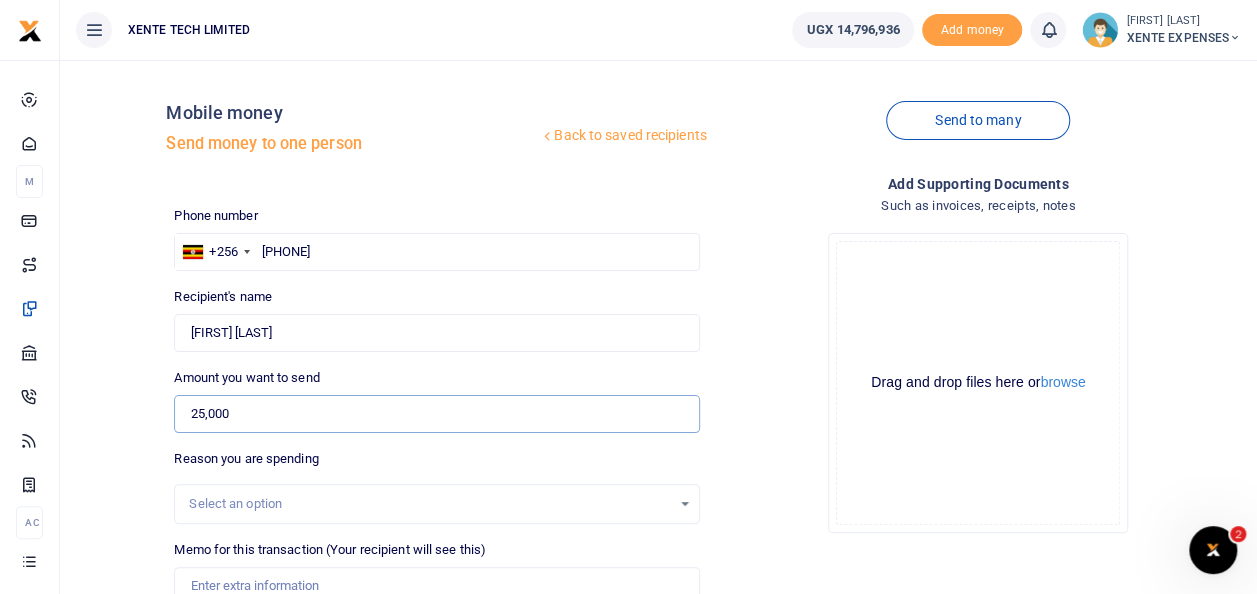 type on "25,000" 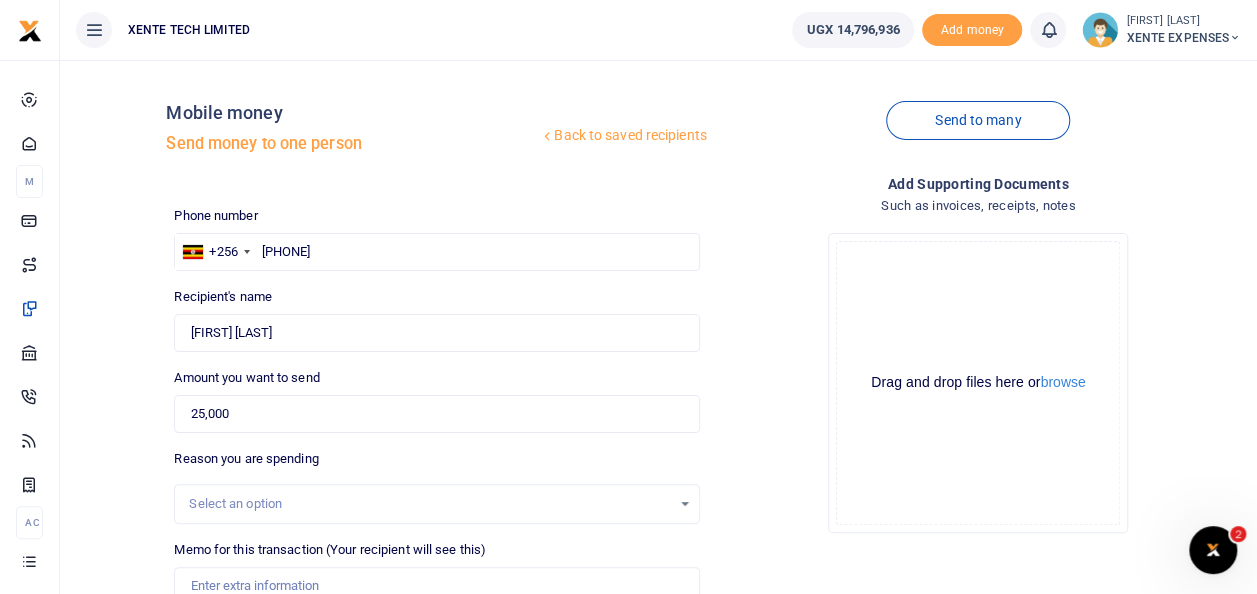 click on "Select an option" at bounding box center (436, 504) 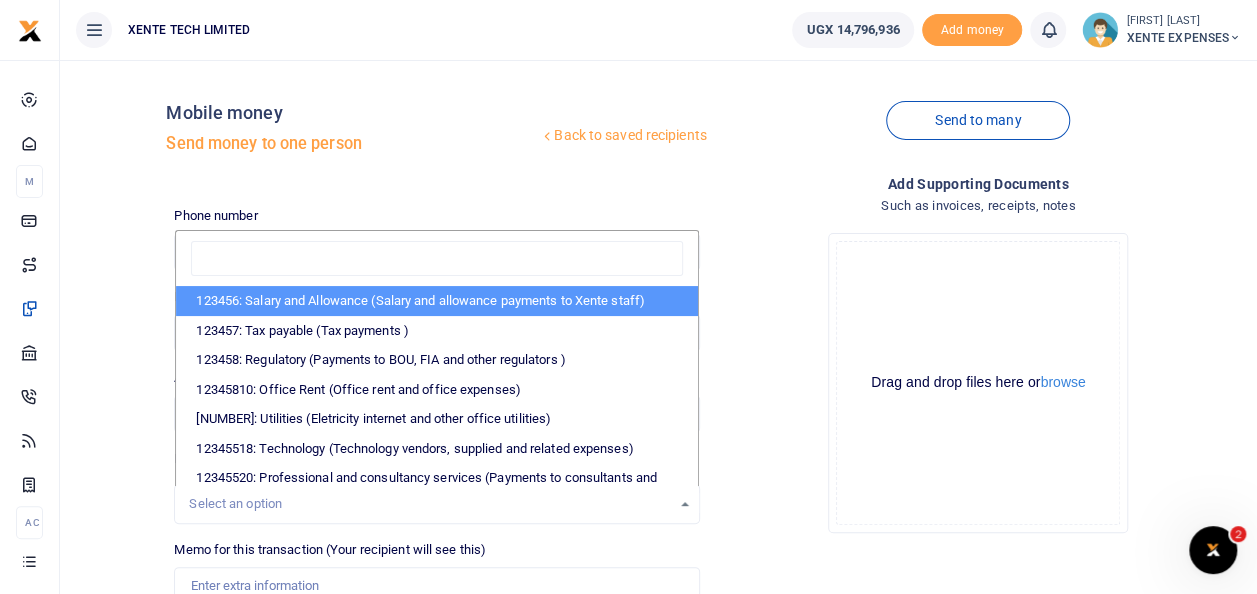 click on "Select an option" at bounding box center [429, 504] 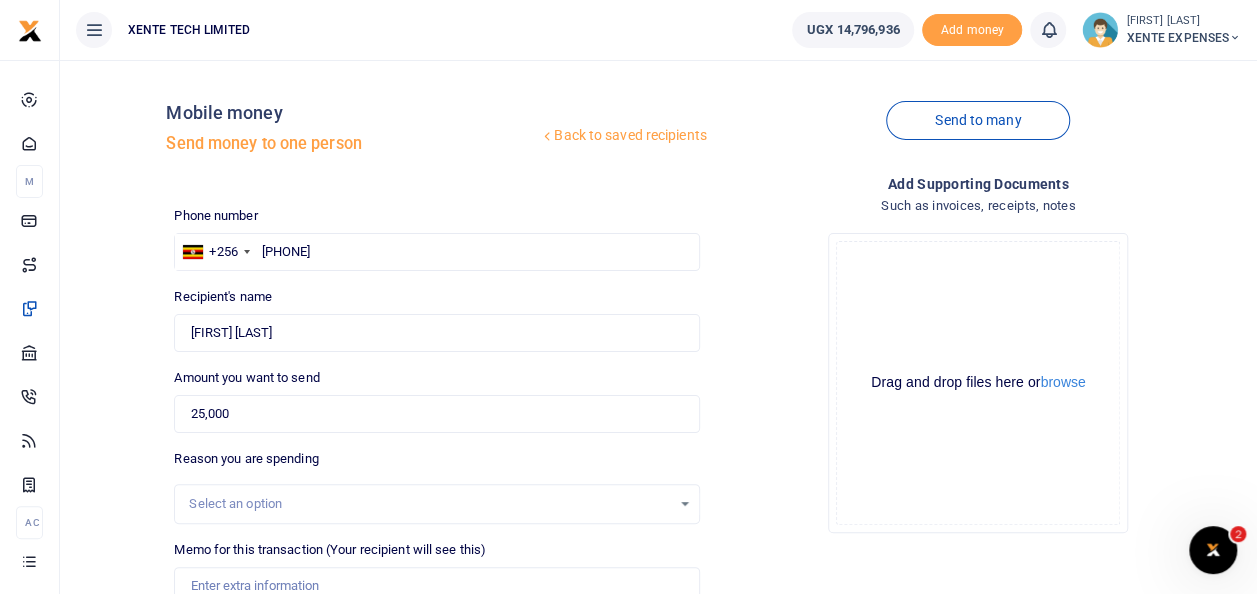 click on "Select an option" at bounding box center (429, 504) 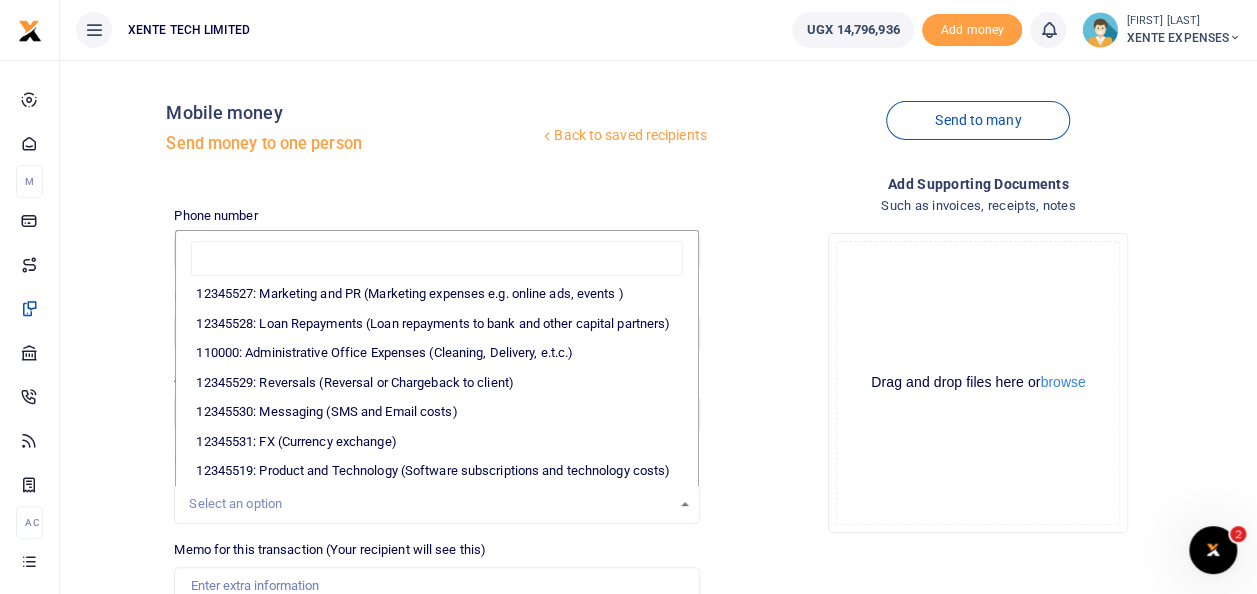 scroll, scrollTop: 379, scrollLeft: 0, axis: vertical 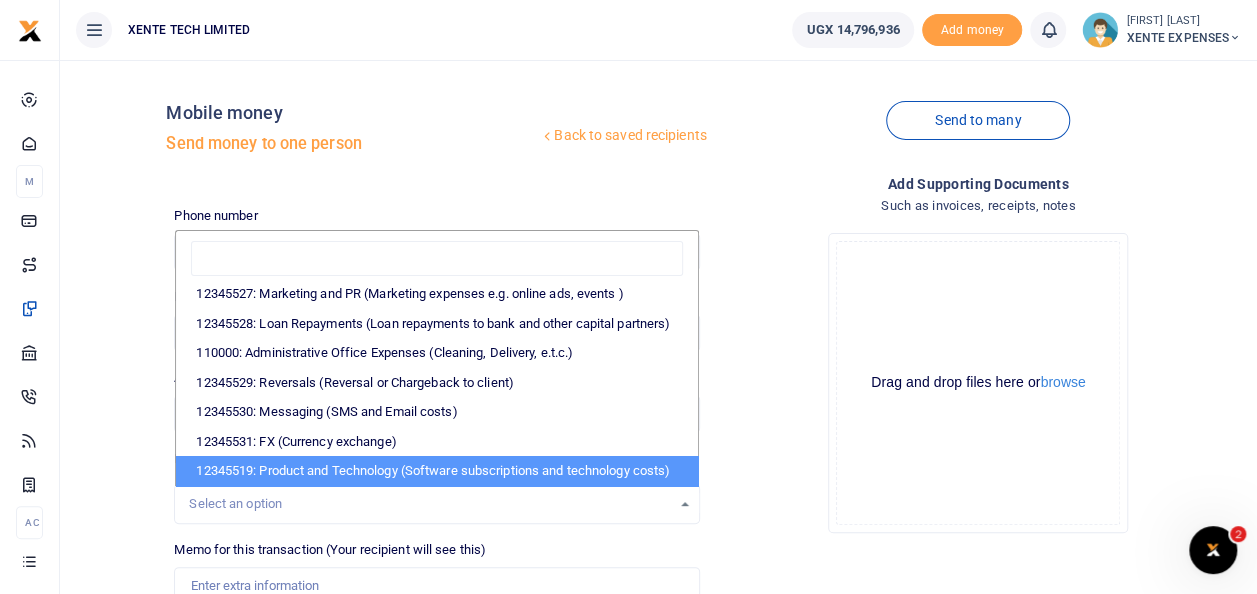 click on "12345519: Product and Technology (Software subscriptions and technology costs)" at bounding box center (436, 471) 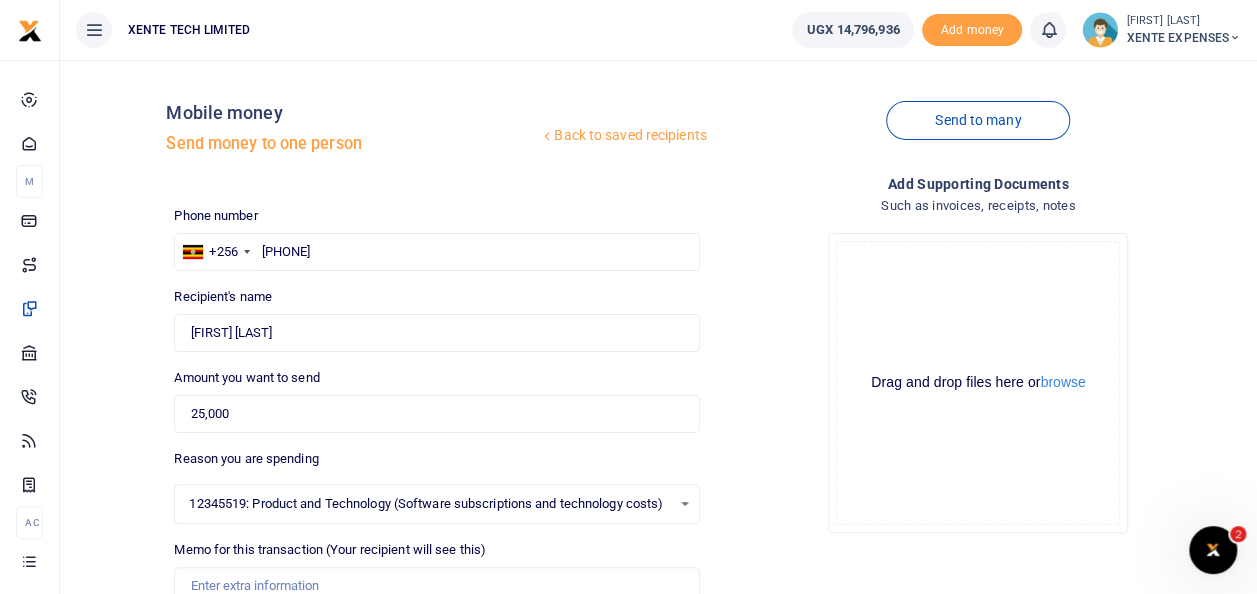 click on "Drag and drop files here or  browse Powered by  Uppy" 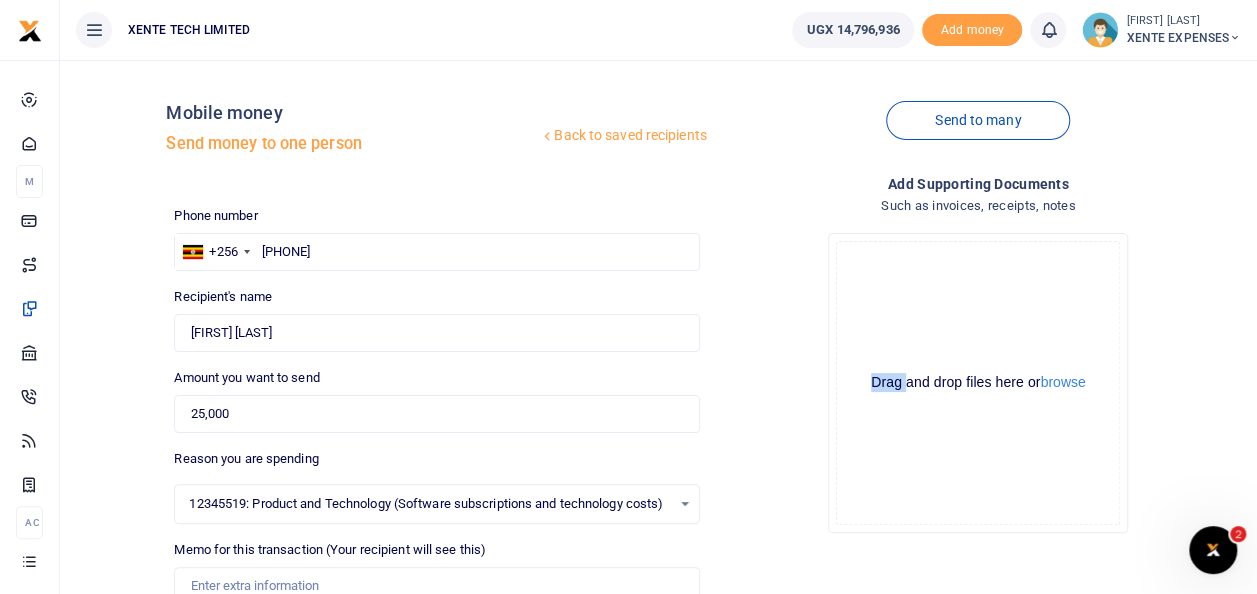 click on "Drag and drop files here or  browse Powered by  Uppy" 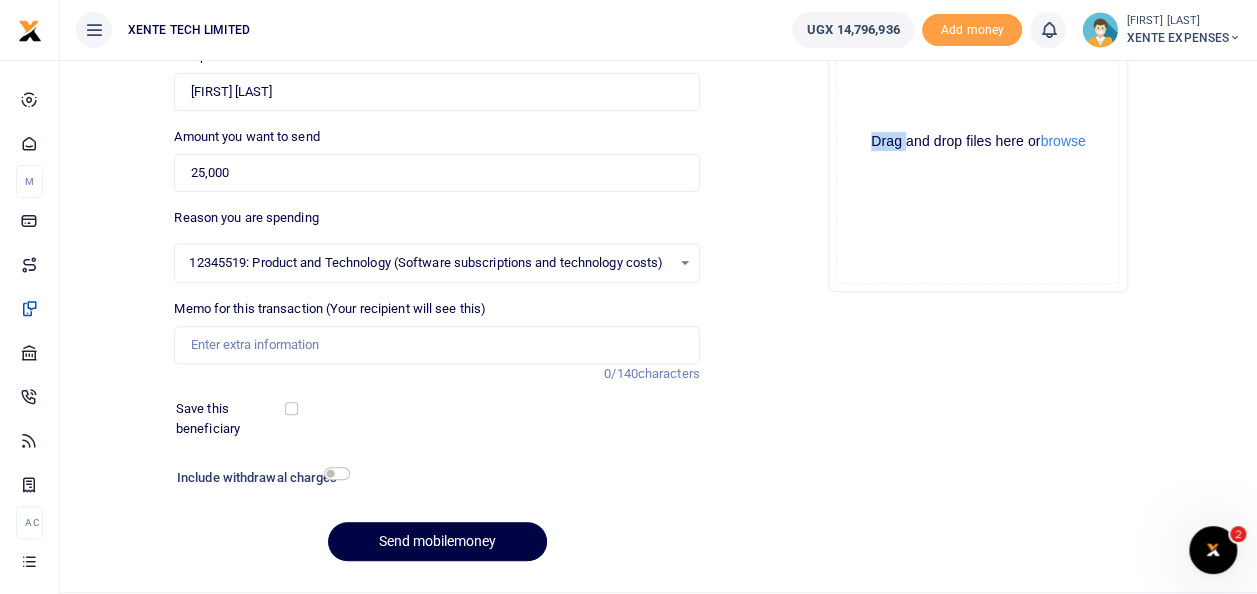scroll, scrollTop: 290, scrollLeft: 0, axis: vertical 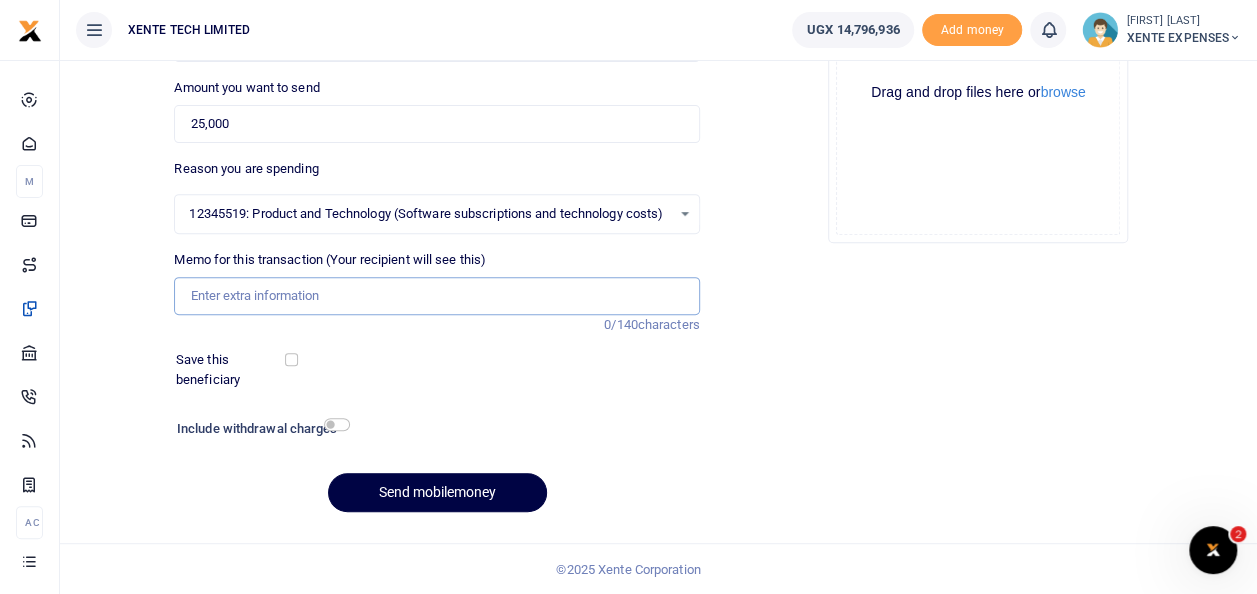 click on "Memo for this transaction (Your recipient will see this)" at bounding box center (436, 296) 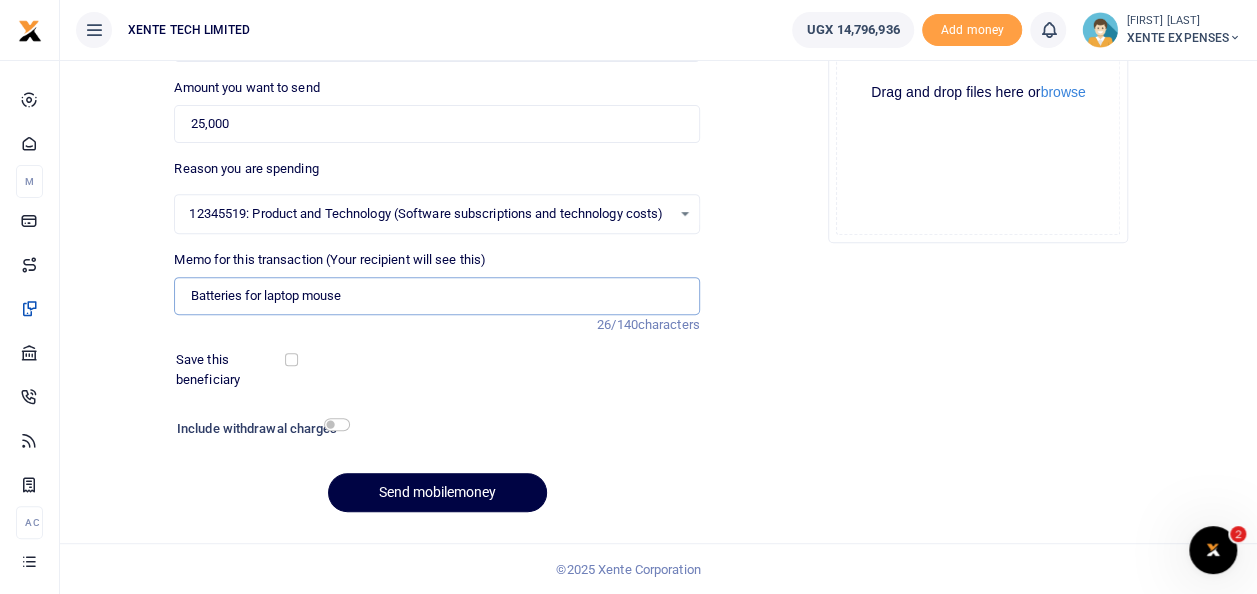 type on "Batteries for laptop mouse" 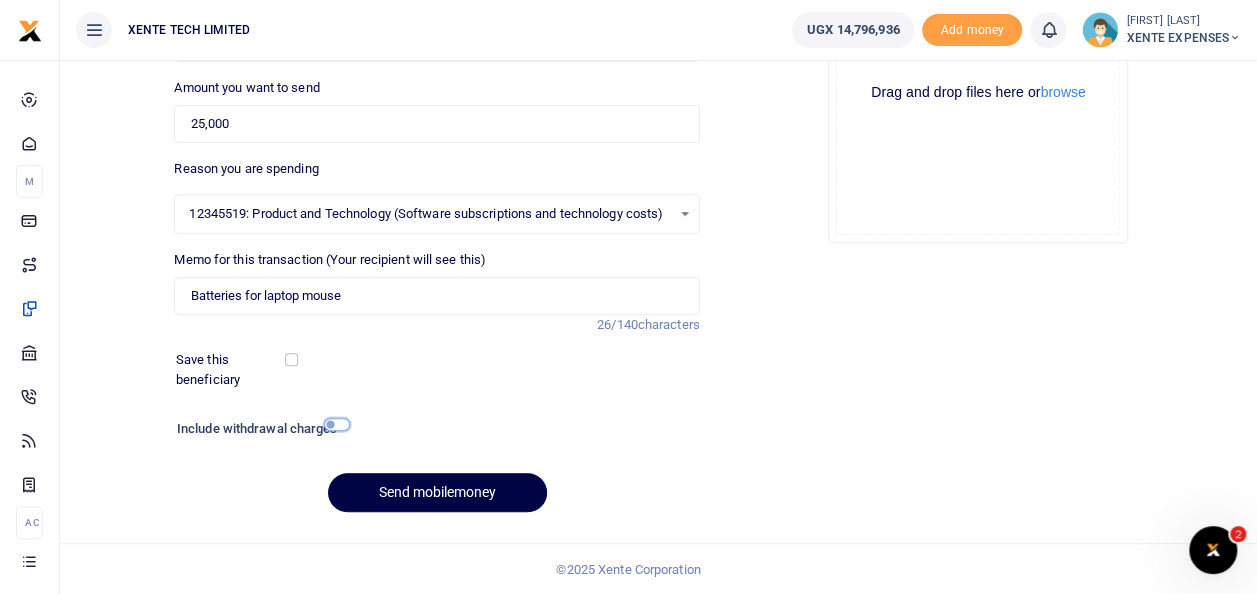 click at bounding box center (337, 424) 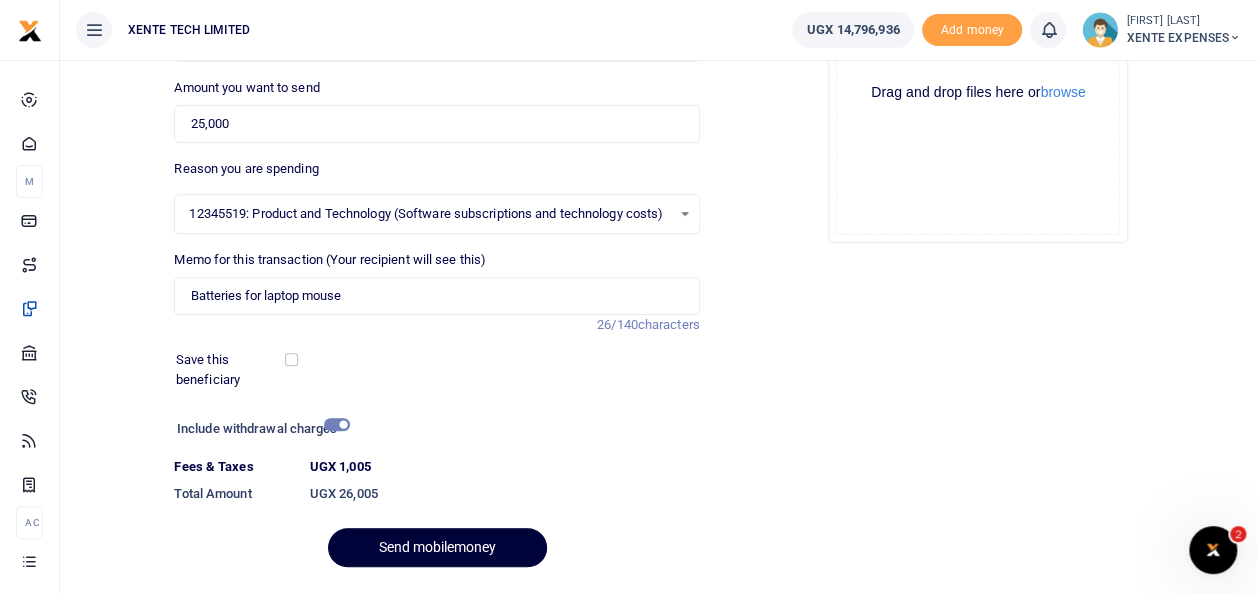 click on "Send mobilemoney" at bounding box center [437, 547] 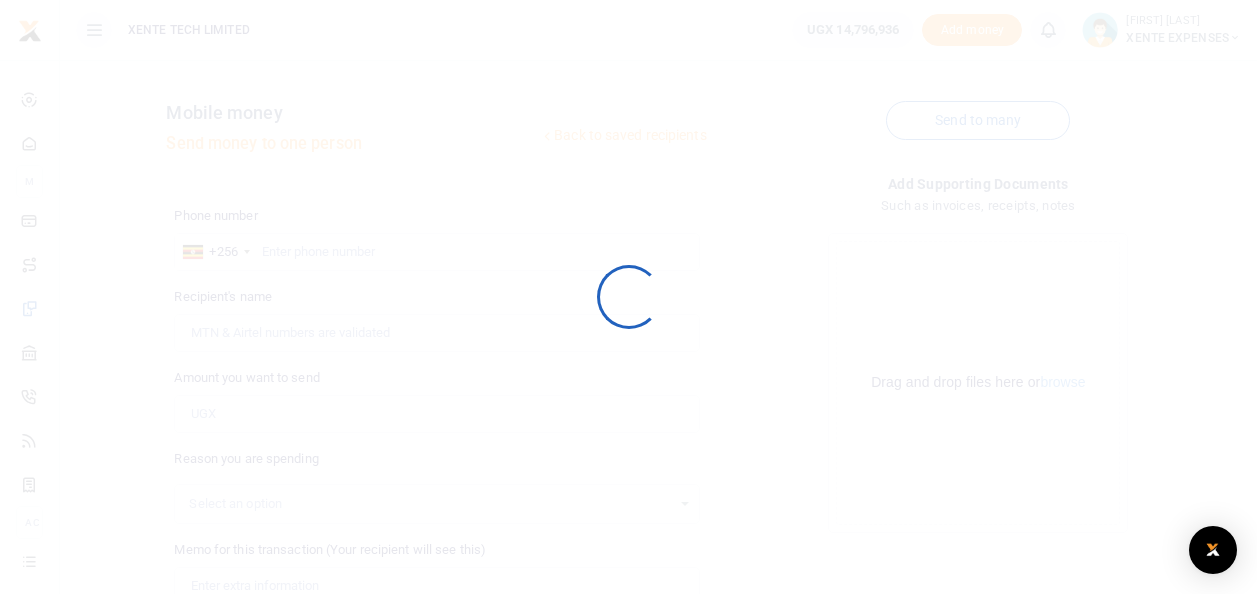 scroll, scrollTop: 288, scrollLeft: 0, axis: vertical 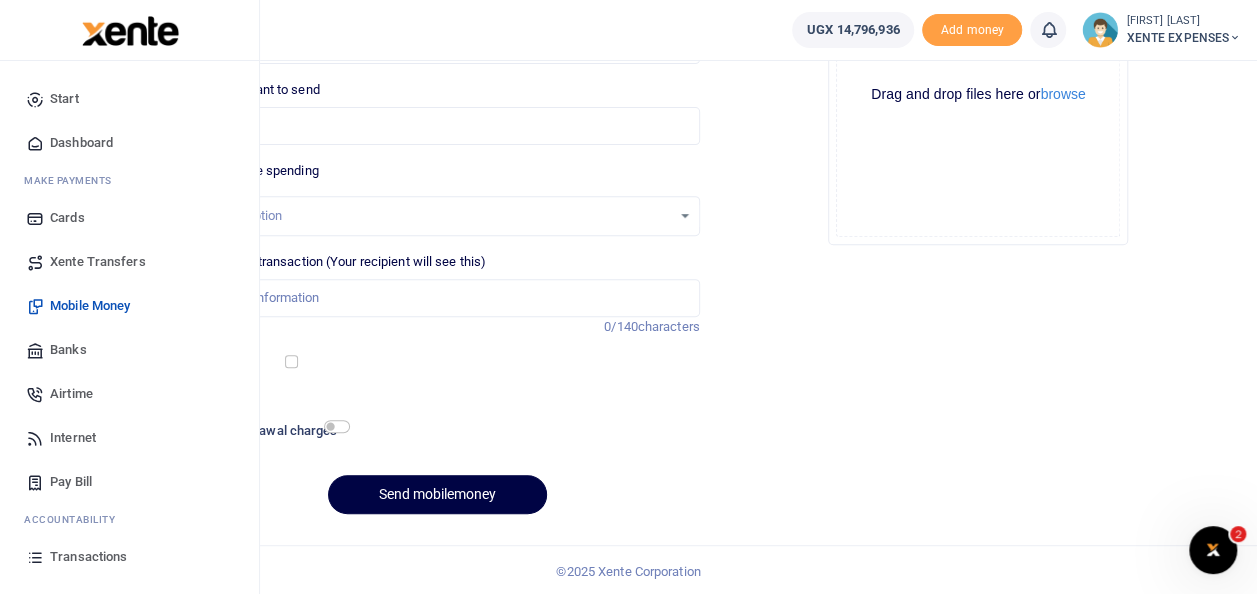 click on "Mobile Money" at bounding box center (90, 306) 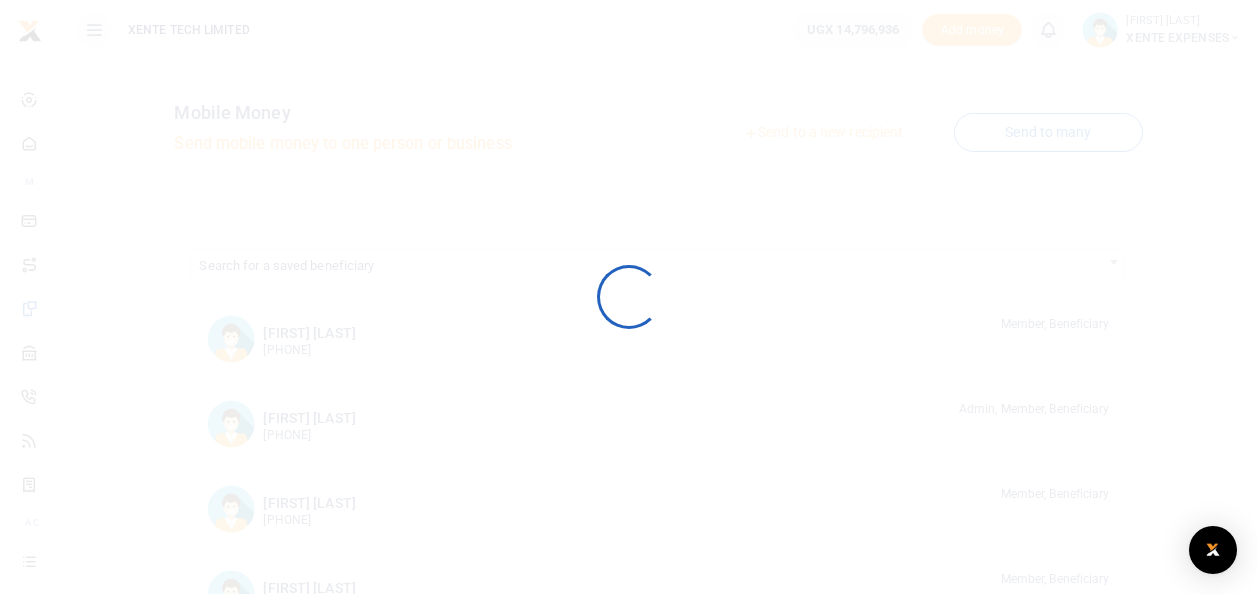 scroll, scrollTop: 0, scrollLeft: 0, axis: both 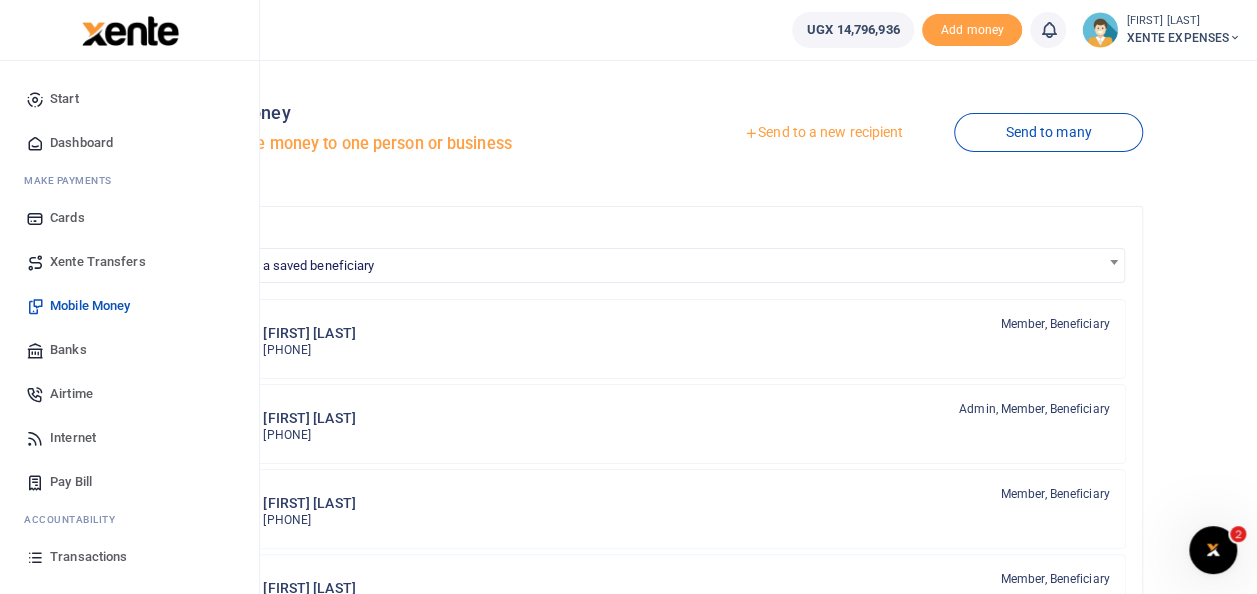 click on "Xente Transfers" at bounding box center [98, 262] 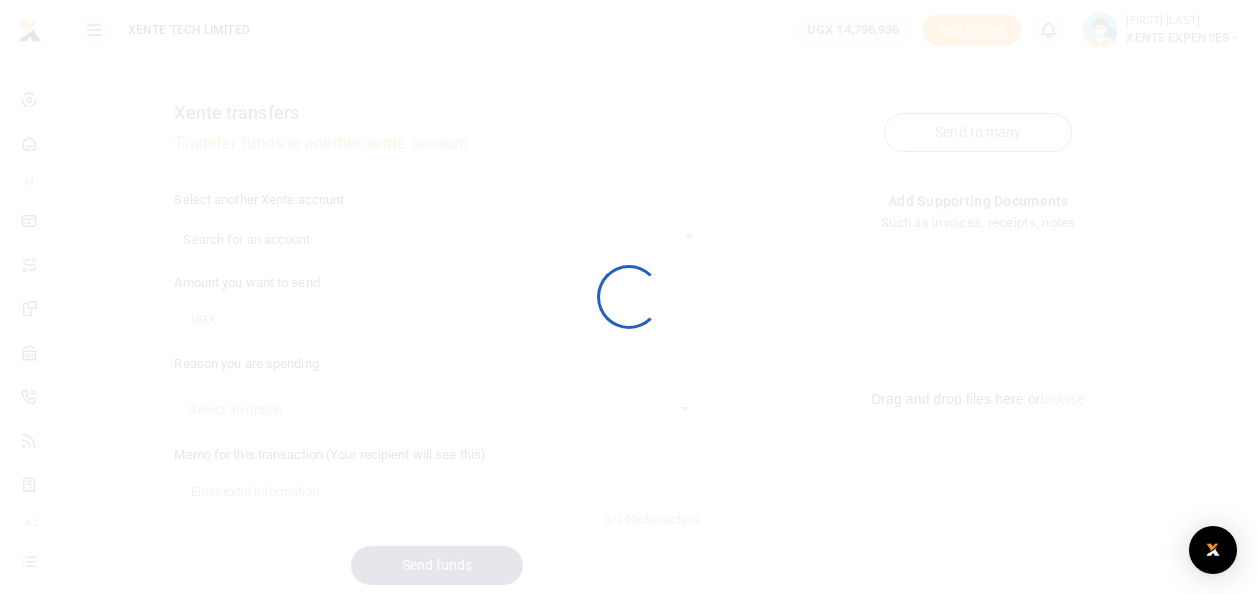 scroll, scrollTop: 0, scrollLeft: 0, axis: both 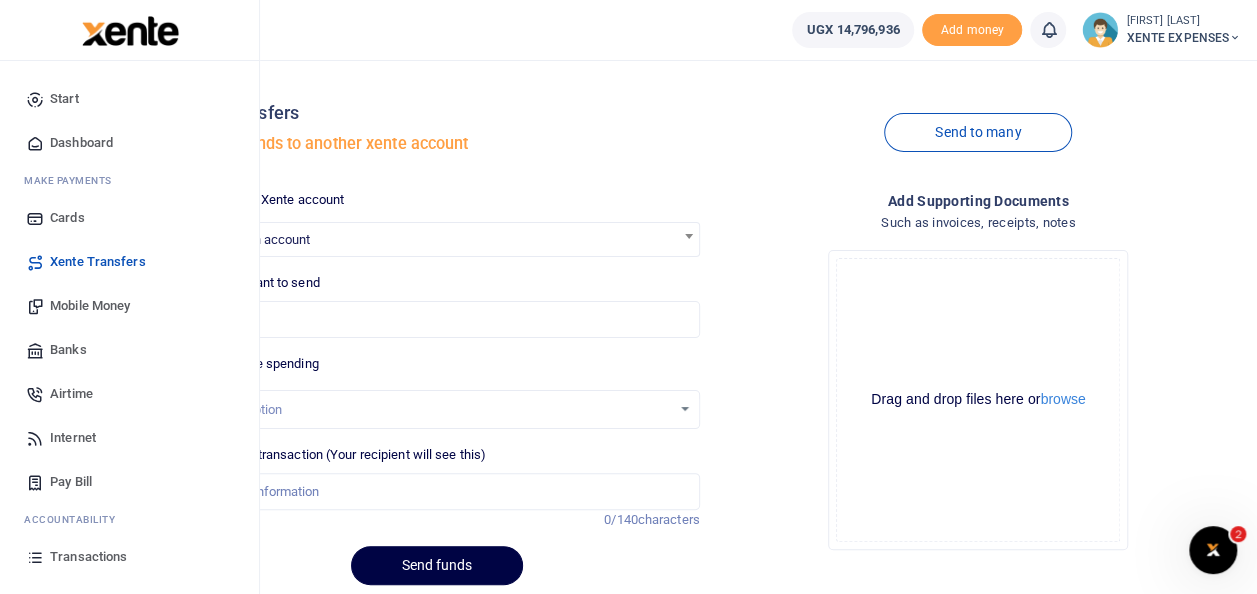 click on "Transactions" at bounding box center (88, 557) 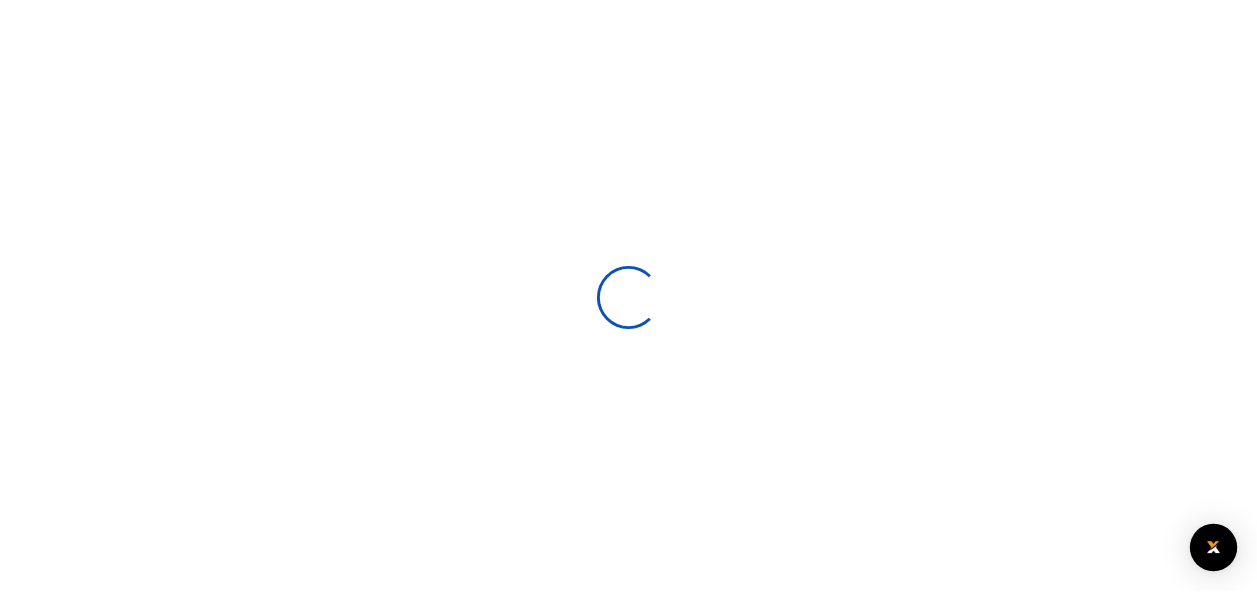 scroll, scrollTop: 0, scrollLeft: 0, axis: both 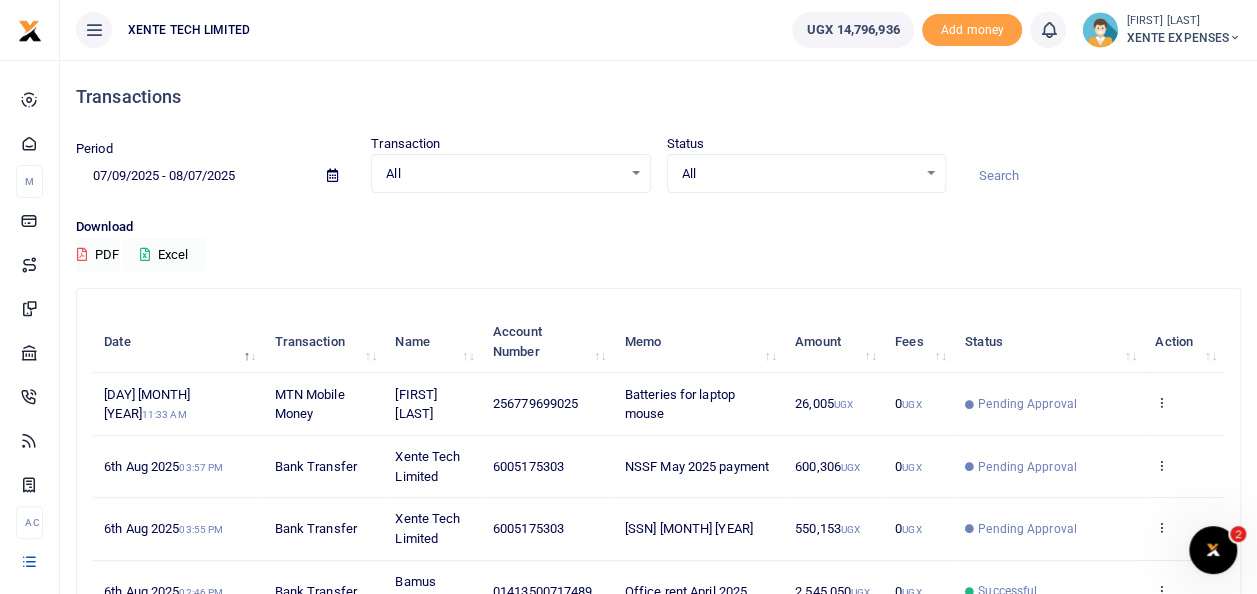 click at bounding box center (332, 175) 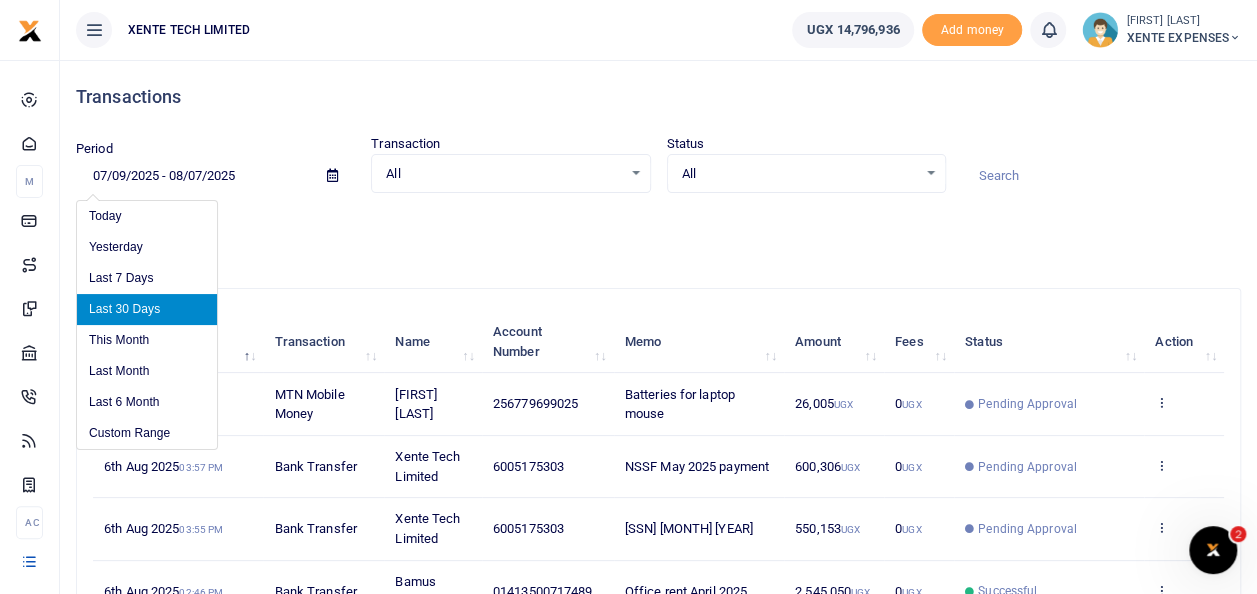 click at bounding box center (332, 175) 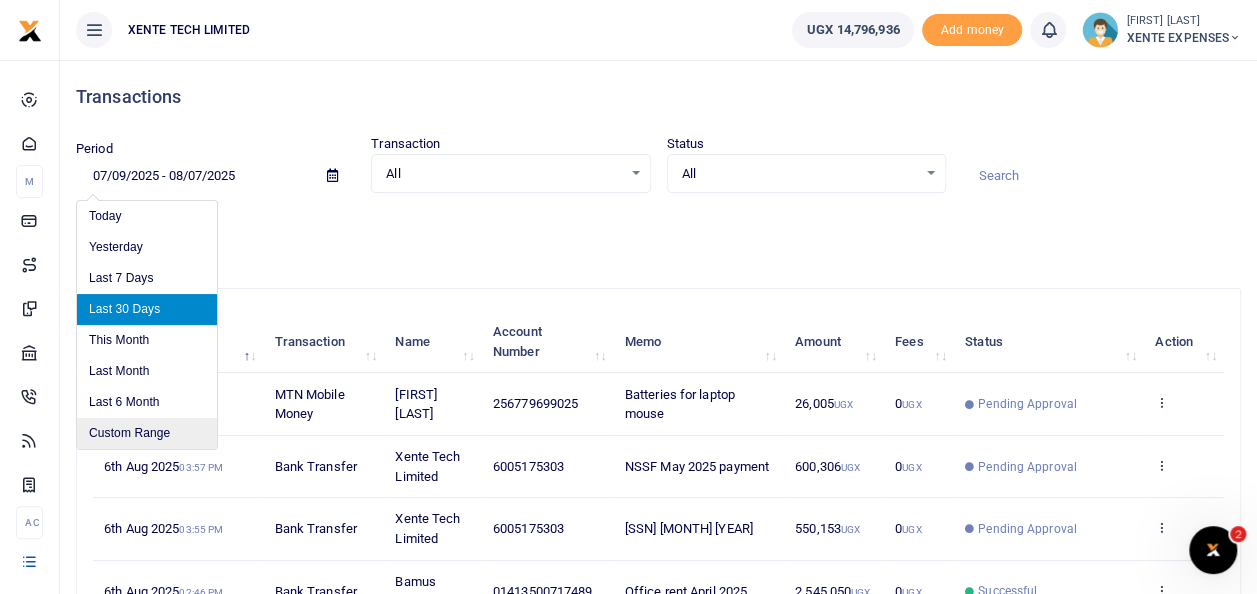 click on "Custom Range" at bounding box center (147, 433) 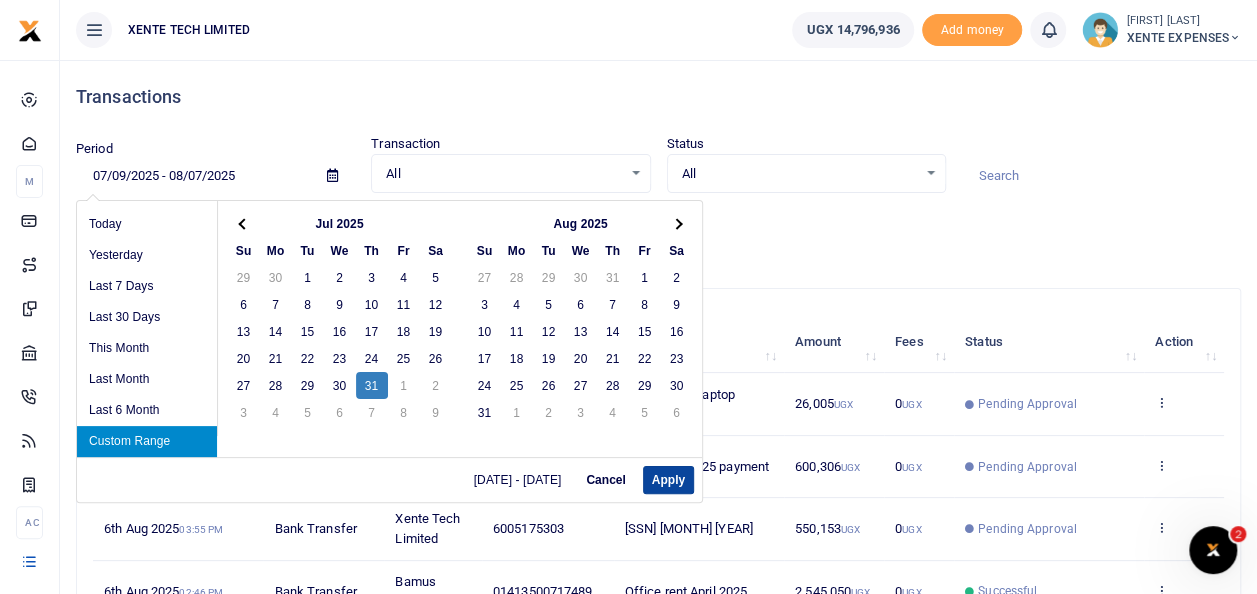 click on "Apply" at bounding box center [668, 480] 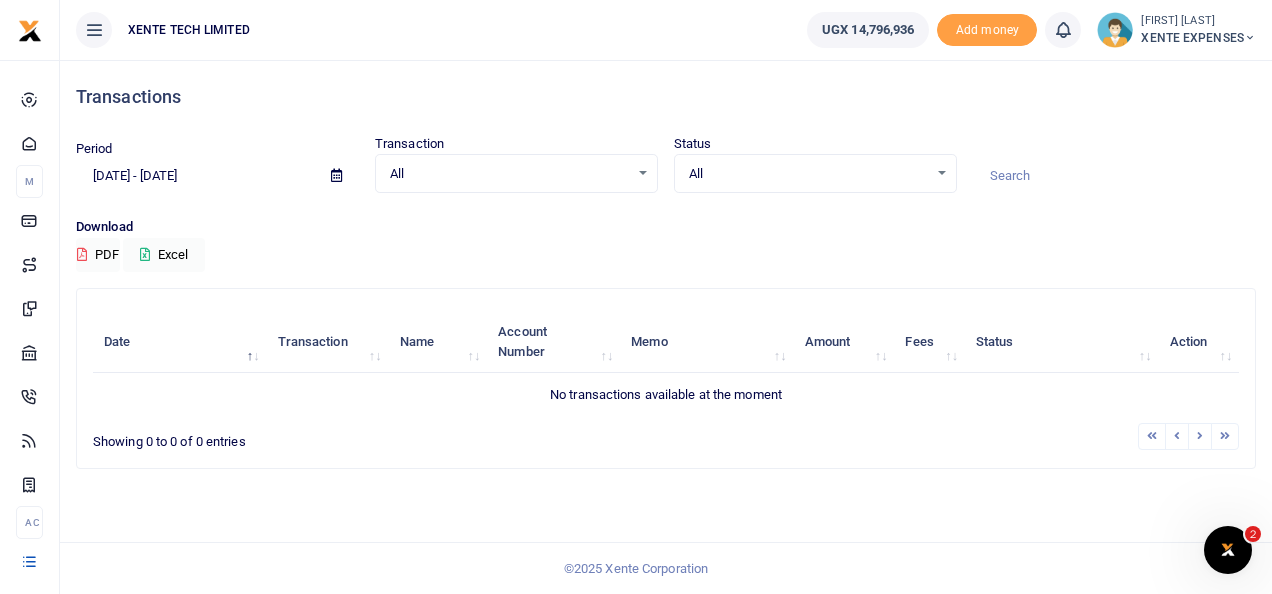 click at bounding box center (336, 175) 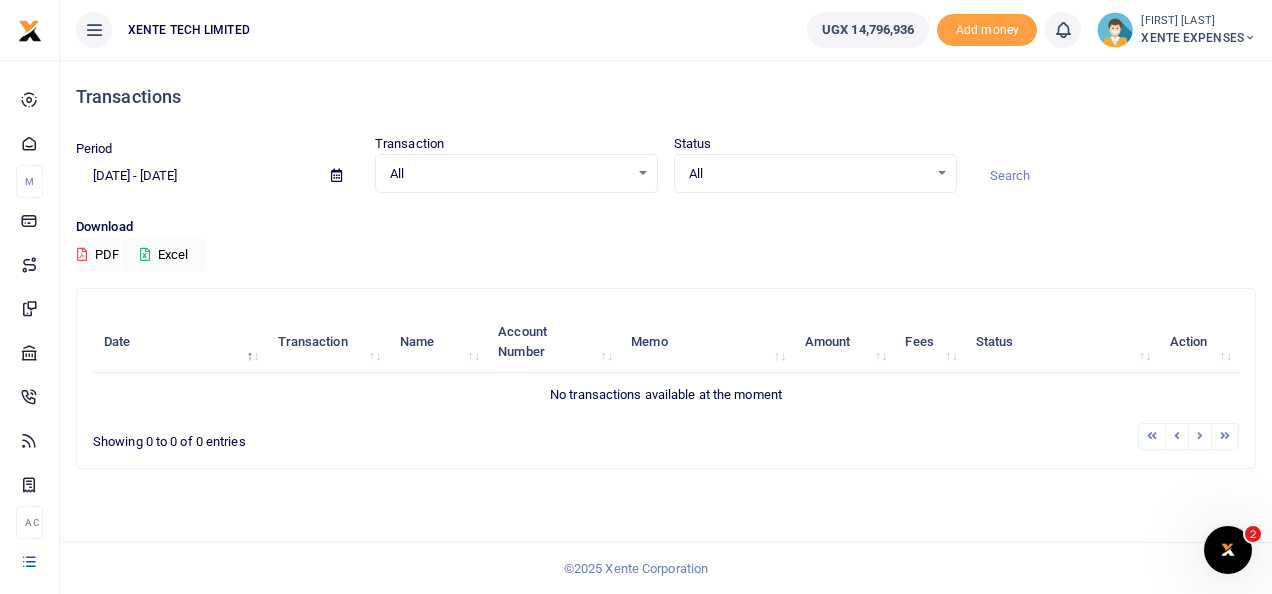 click on "Start
Dashboard
M ake Payments
Cards
Xente Transfers
Mobile Money
Banks
Airtime" at bounding box center (636, 297) 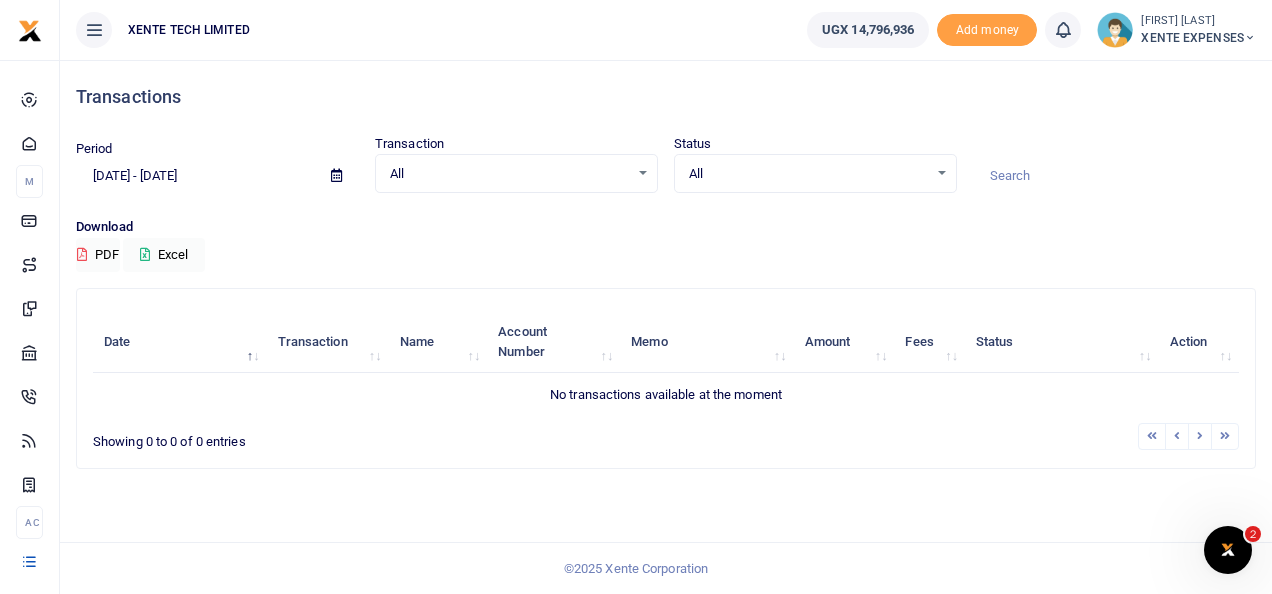 click on "Download
PDF
Excel" at bounding box center (666, 244) 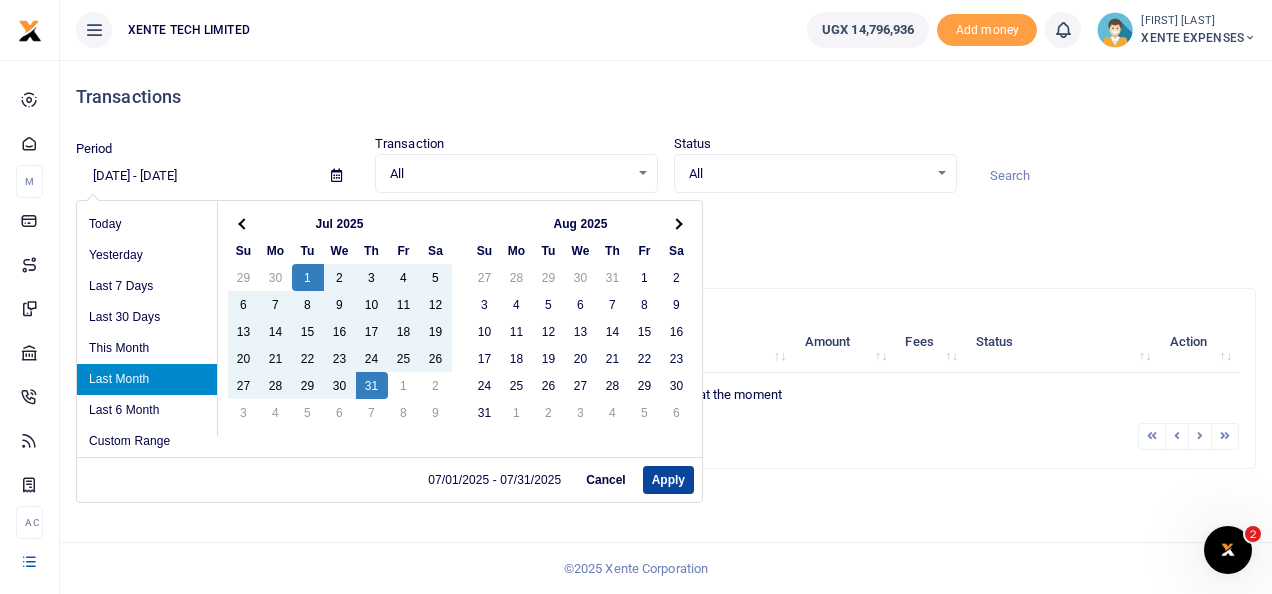 click on "Apply" at bounding box center (668, 480) 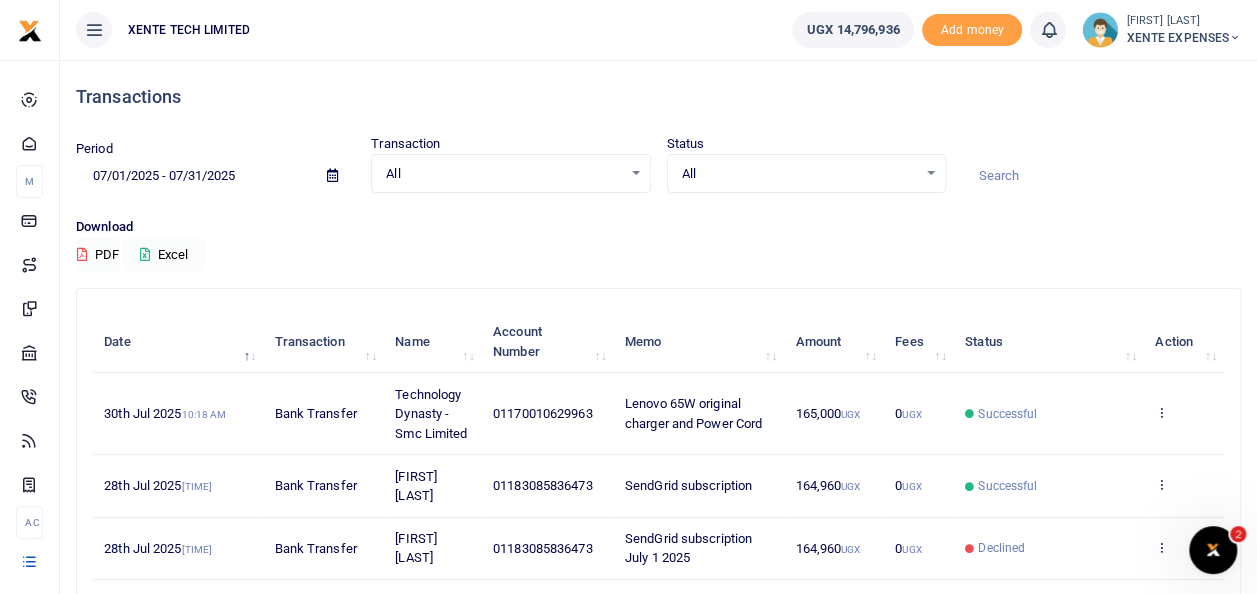 click at bounding box center [145, 254] 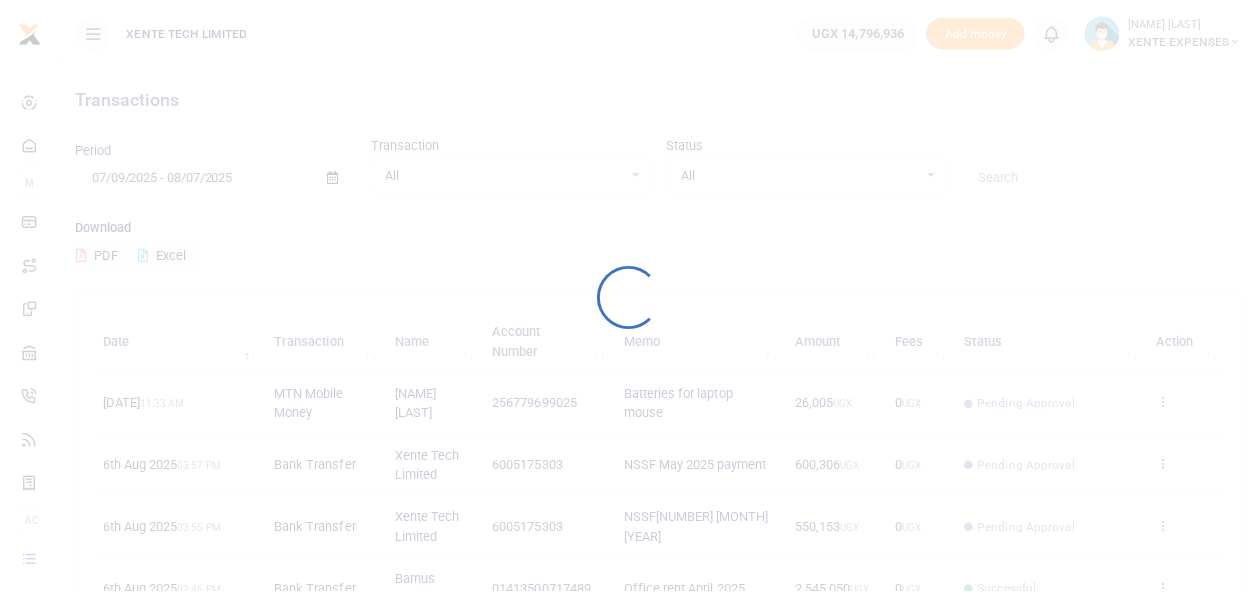 scroll, scrollTop: 0, scrollLeft: 0, axis: both 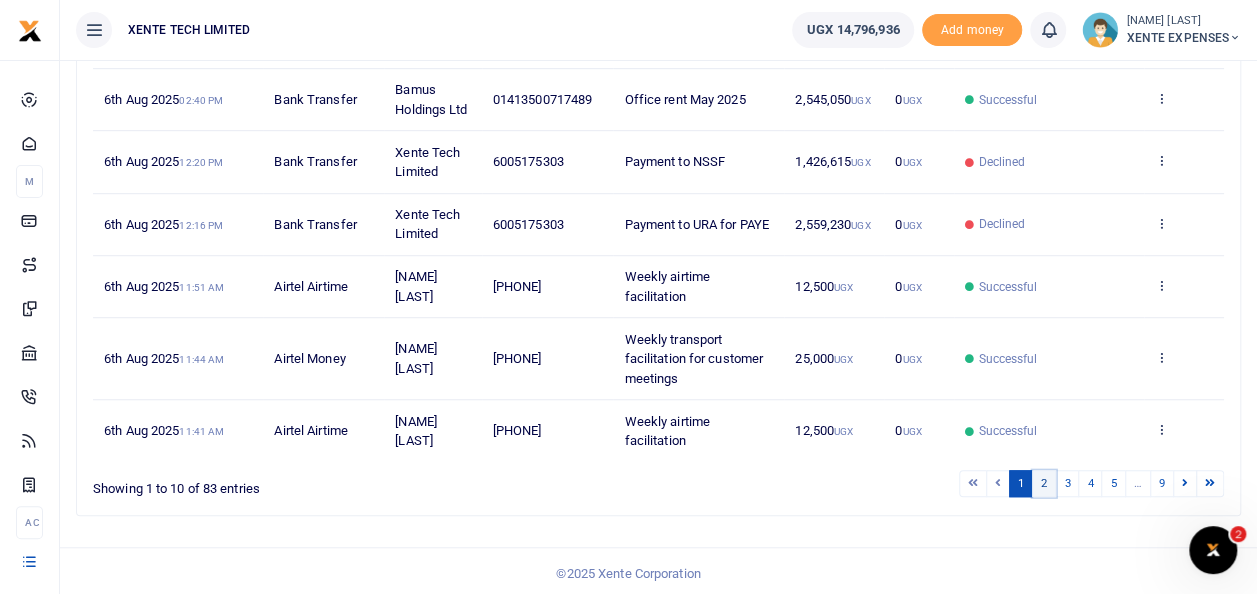 click on "2" at bounding box center [1044, 483] 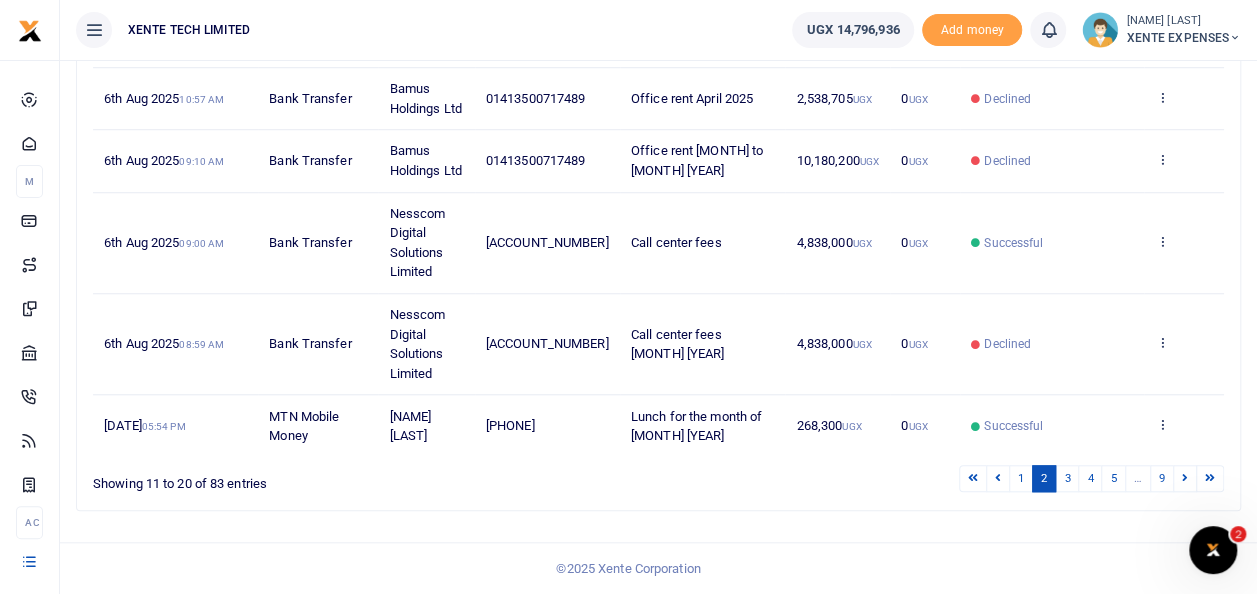 click on "Search: Date Transaction Name Account Number Memo Amount Fees Status Action 6th Aug 2025  11:40 AM Airtel Money Donald Kayiza [PHONE] Weekly transport facilitation for customer meetings 25,000 UGX  0 UGX  Successful
View details
Send again
6th Aug 2025  11:37 AM MTN Airtime Newton Watson Anslin Sserubidde [PHONE] Weekly airtime facilitation 12,500 UGX  0 UGX  Successful
View details
Send again
6th Aug 2025  11:35 AM MTN Mobile Money Newton Watson Anslin Sserubidde [PHONE] 0" at bounding box center [658, 42] 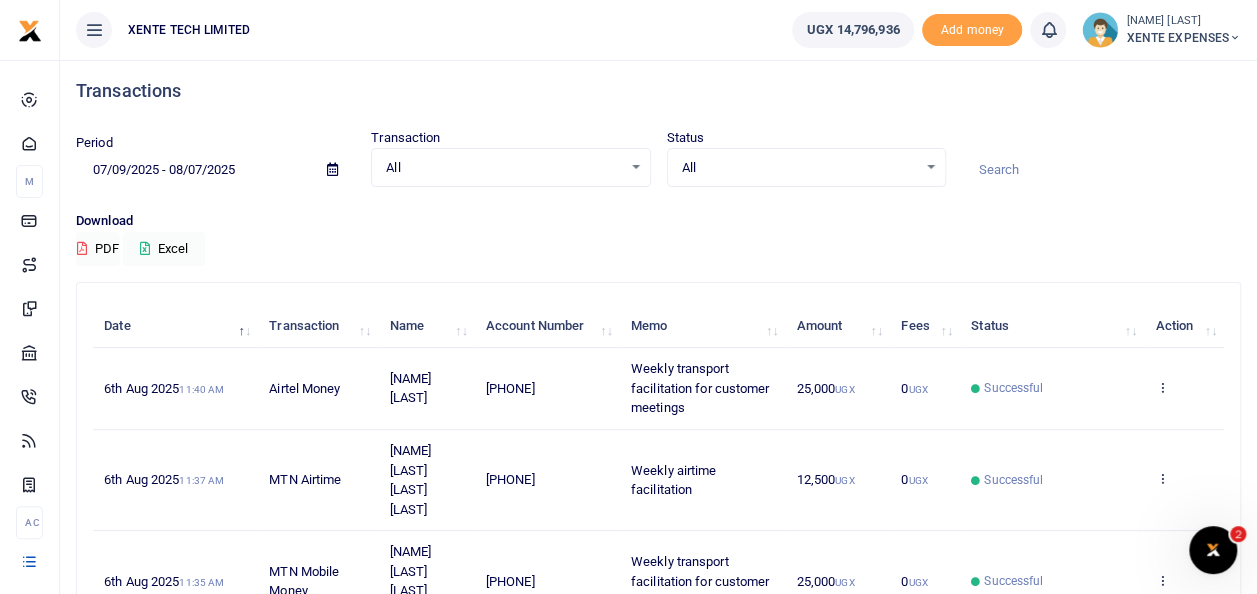 scroll, scrollTop: 0, scrollLeft: 0, axis: both 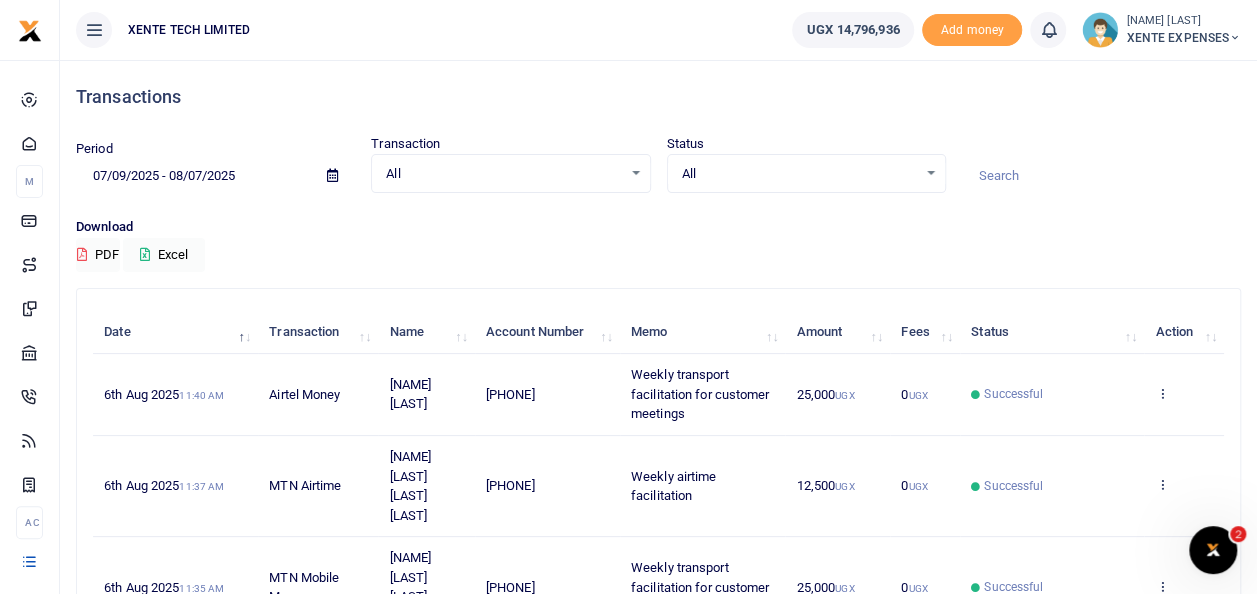 click on "Period
[DATE] - [DATE]
Transaction
All Select an option...
All
Airtime
Internet
Utilities
Invoices
Mobile Money Payout
Deposits/Topup
Card creation
Taxes
Bank to Bank Transfer
Status
All Select an option...
All
Processing
Successful
Pending Declined Failed" at bounding box center [658, 175] 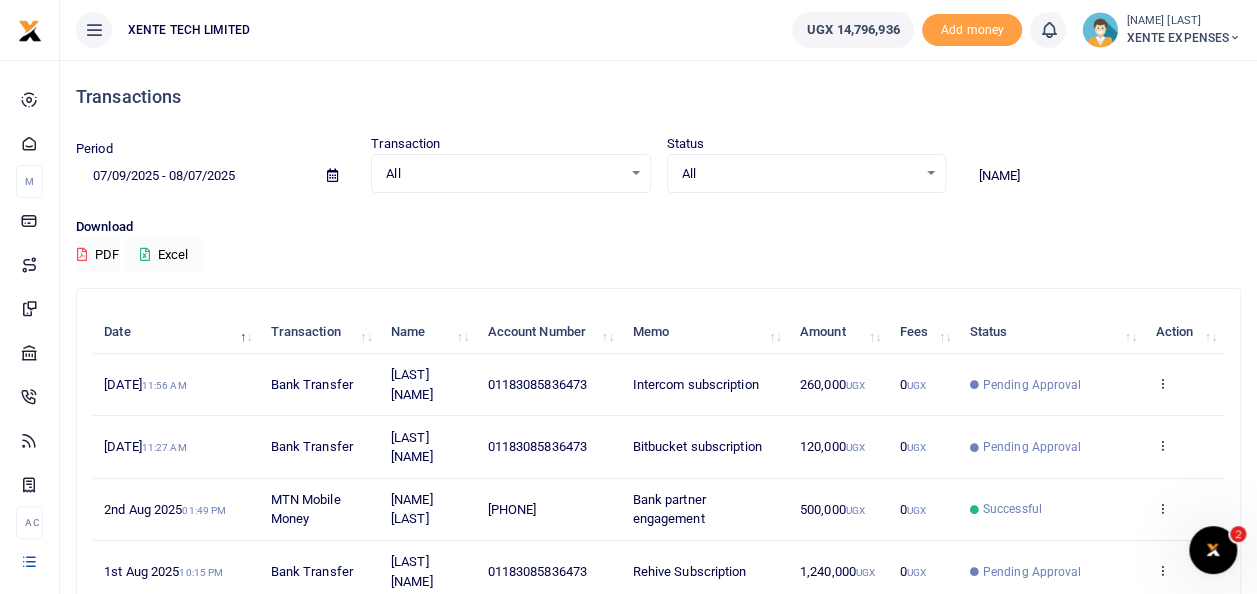 type on "[NAME]" 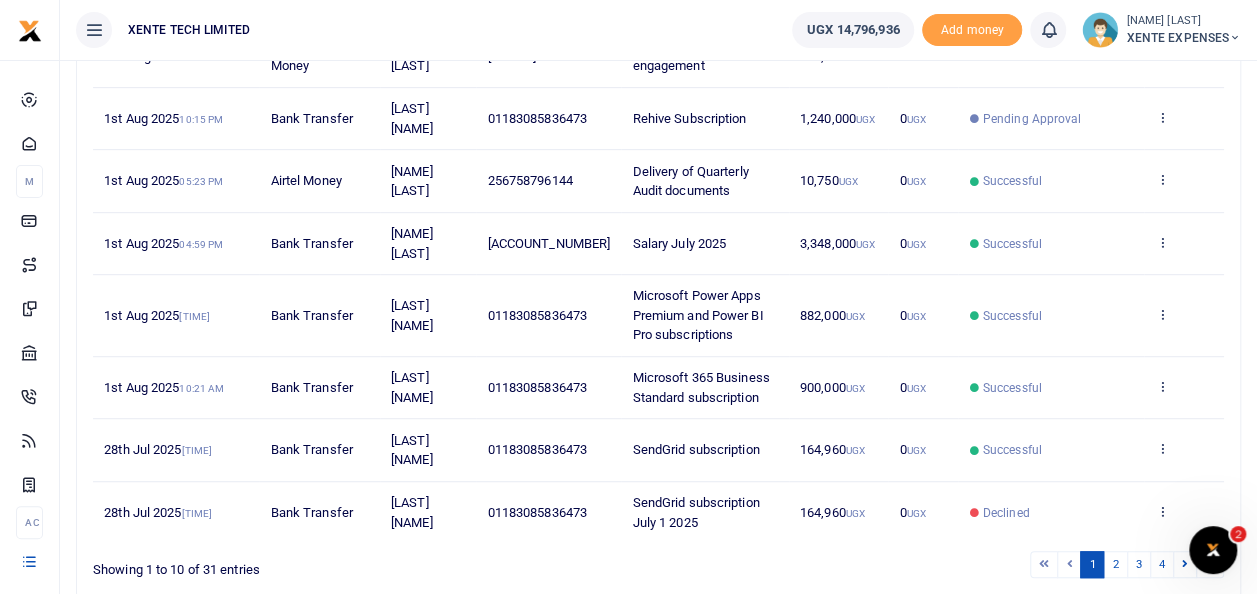 scroll, scrollTop: 470, scrollLeft: 0, axis: vertical 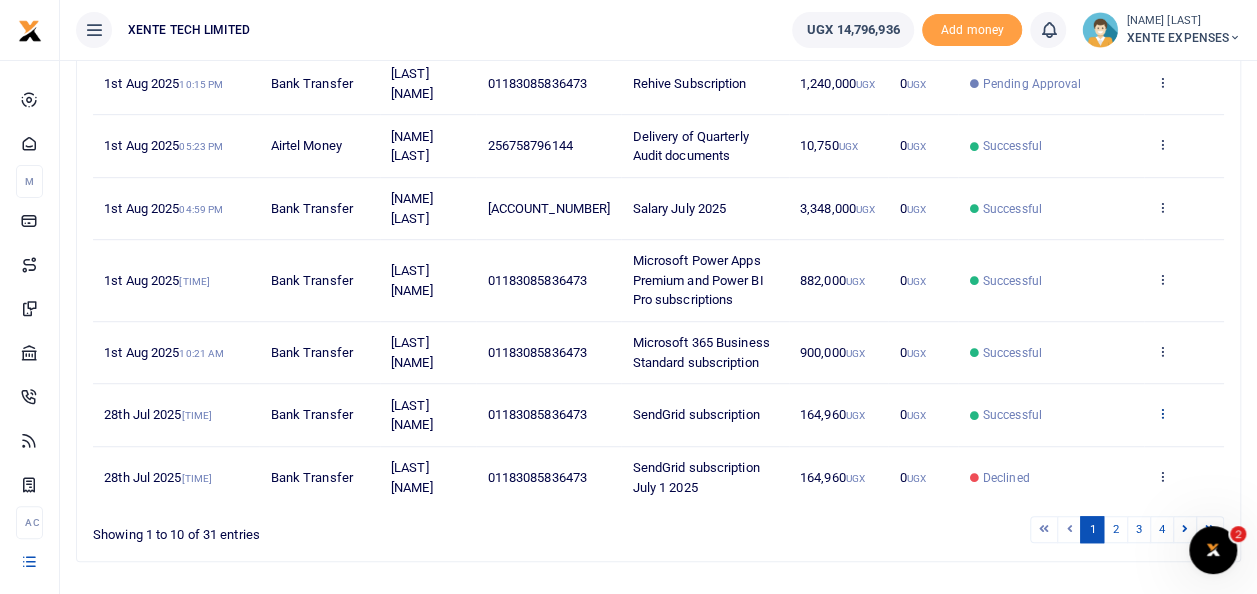 click at bounding box center (1161, 413) 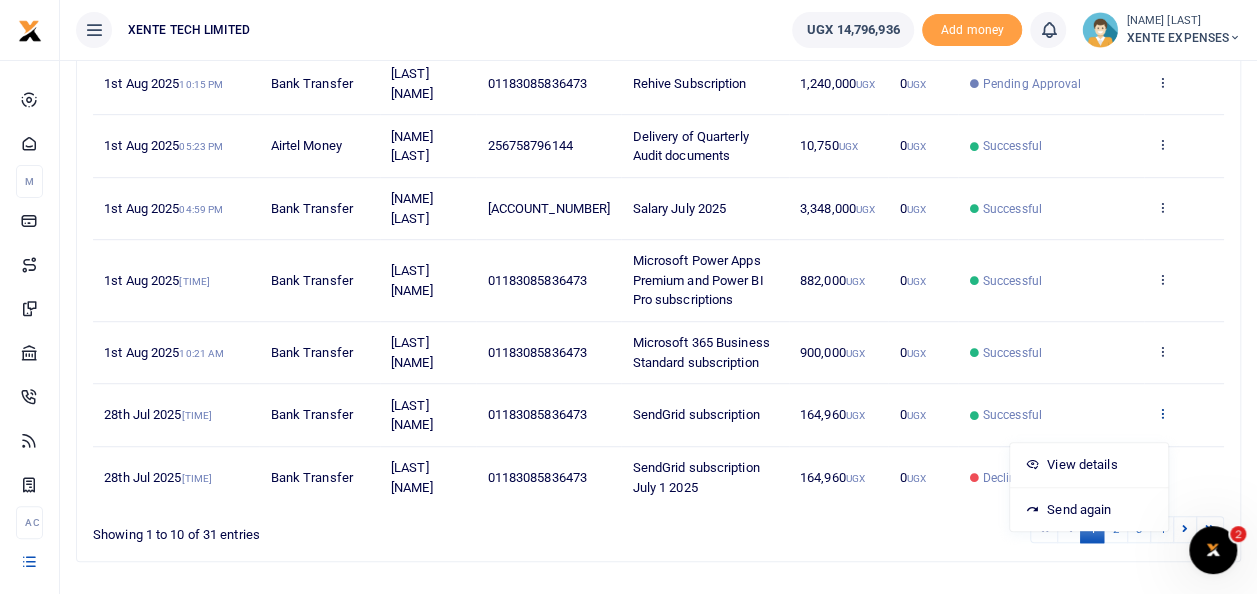 click at bounding box center [1161, 413] 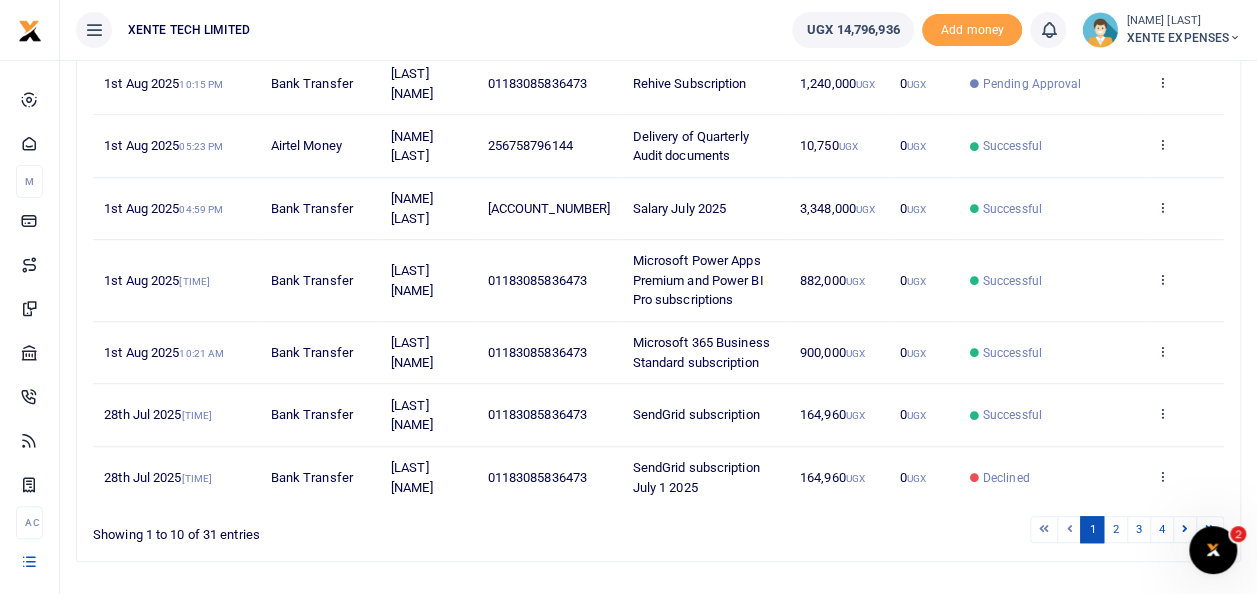 click on "View details
Send again" at bounding box center (1184, 415) 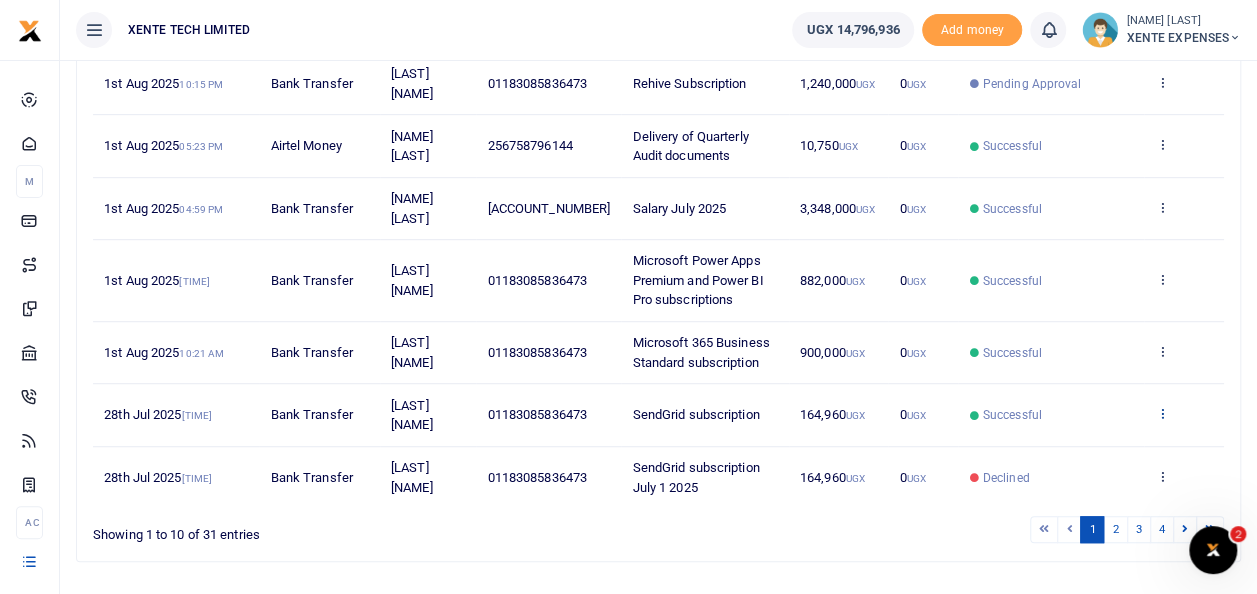 click at bounding box center [1161, 413] 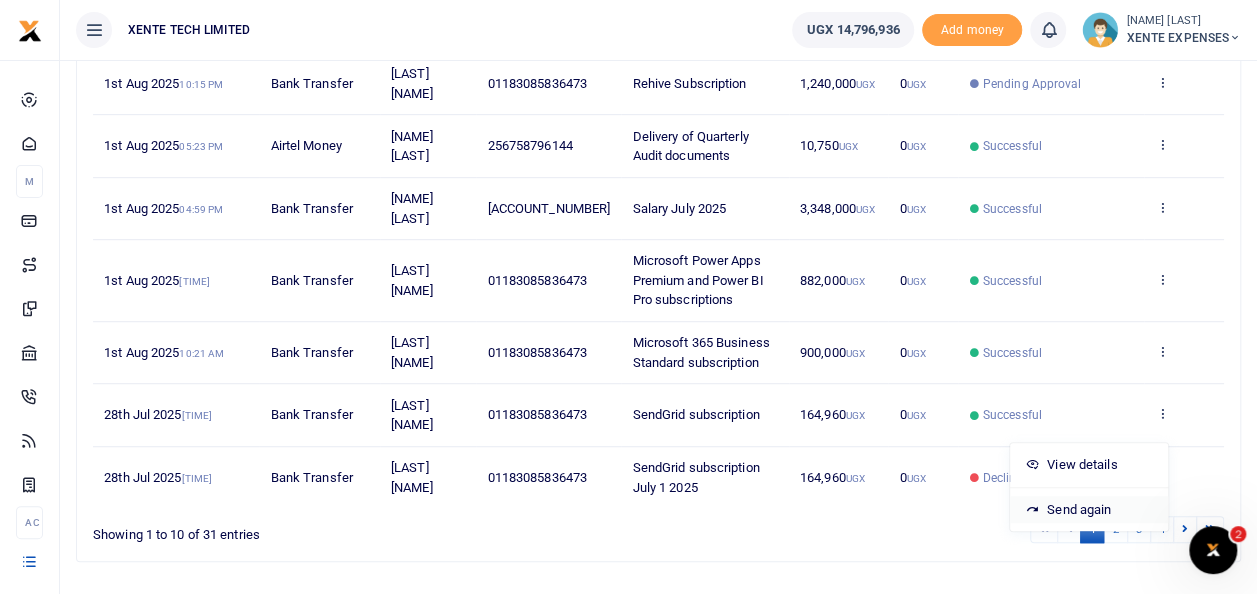 click on "Send again" at bounding box center [1089, 510] 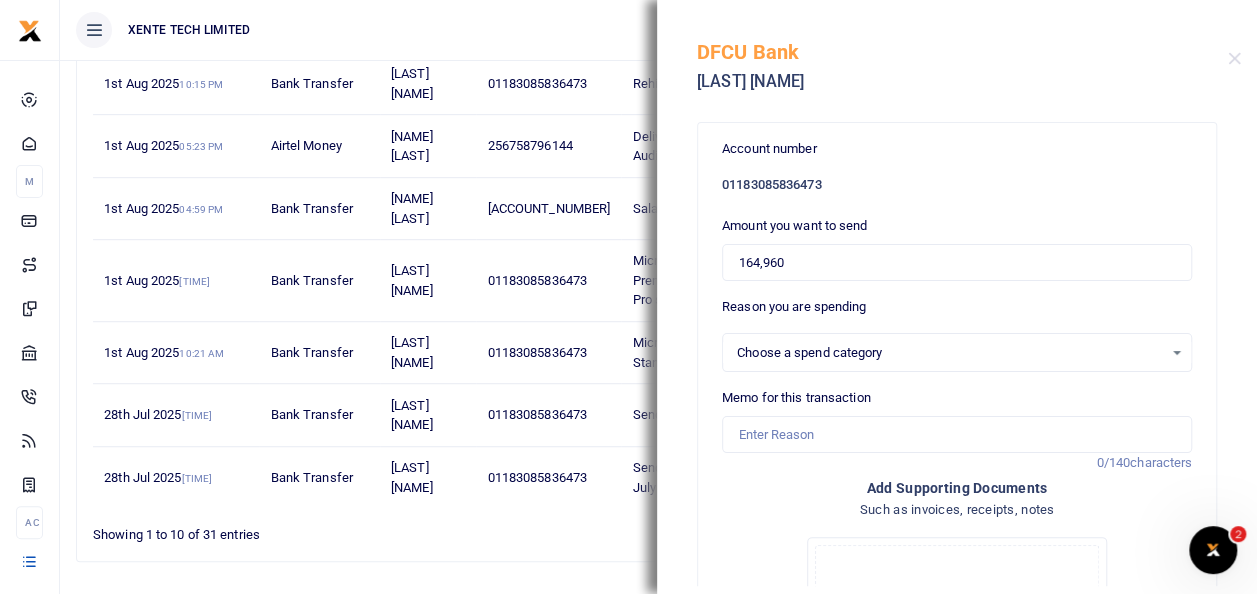 select on "5379" 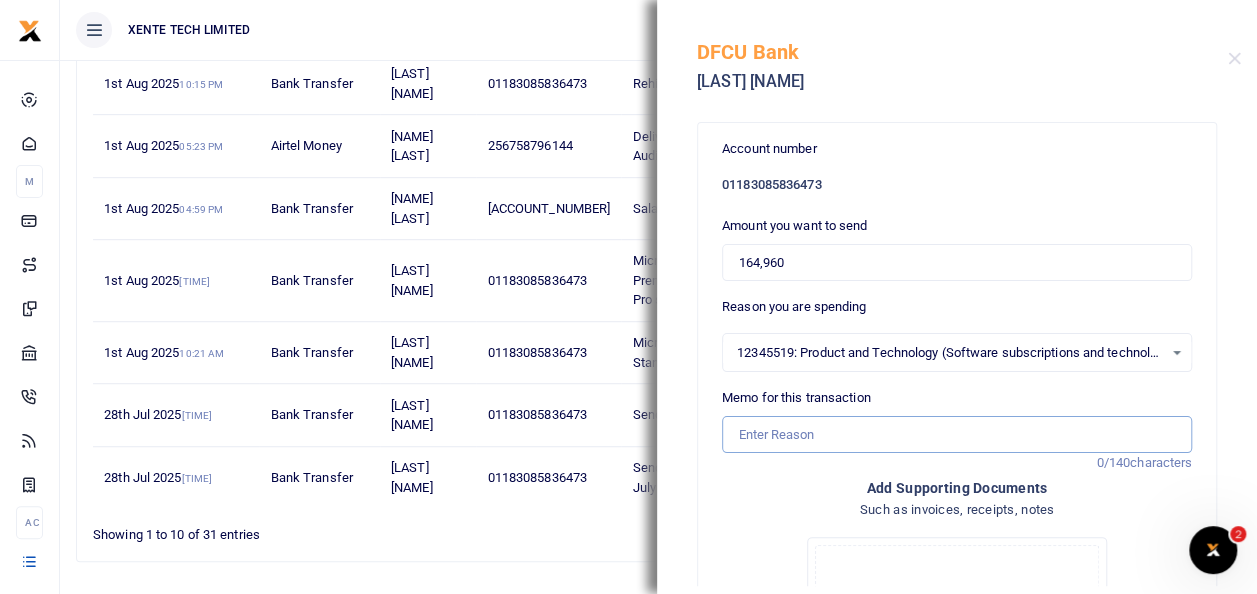 click on "Memo for this transaction" at bounding box center (957, 435) 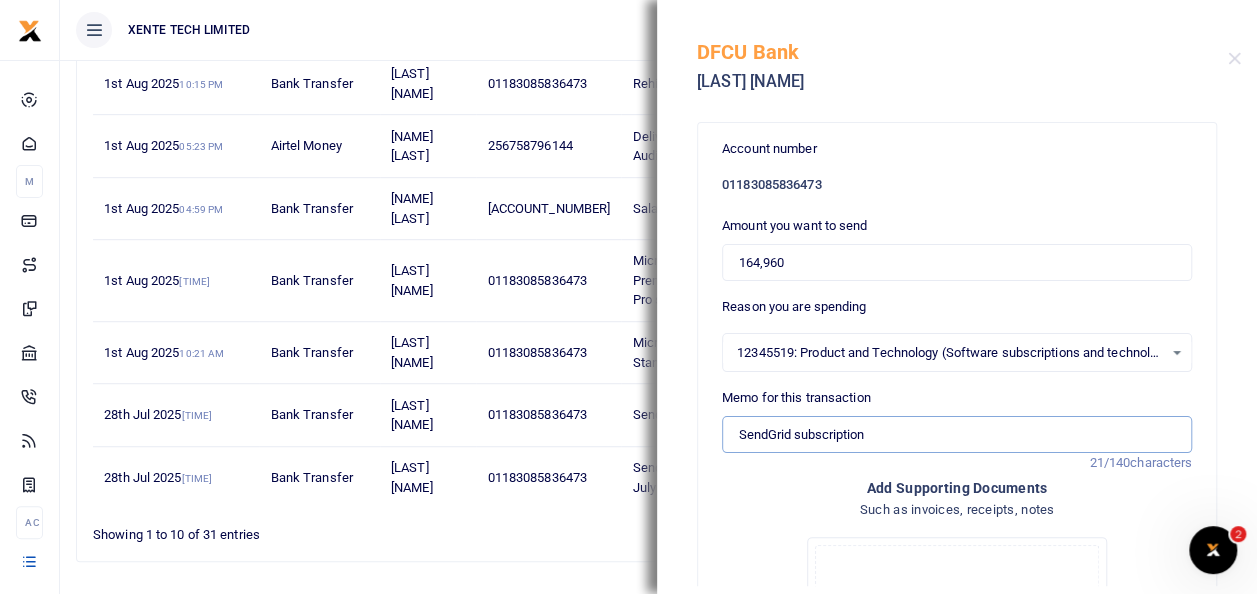 type on "SendGrid subscription" 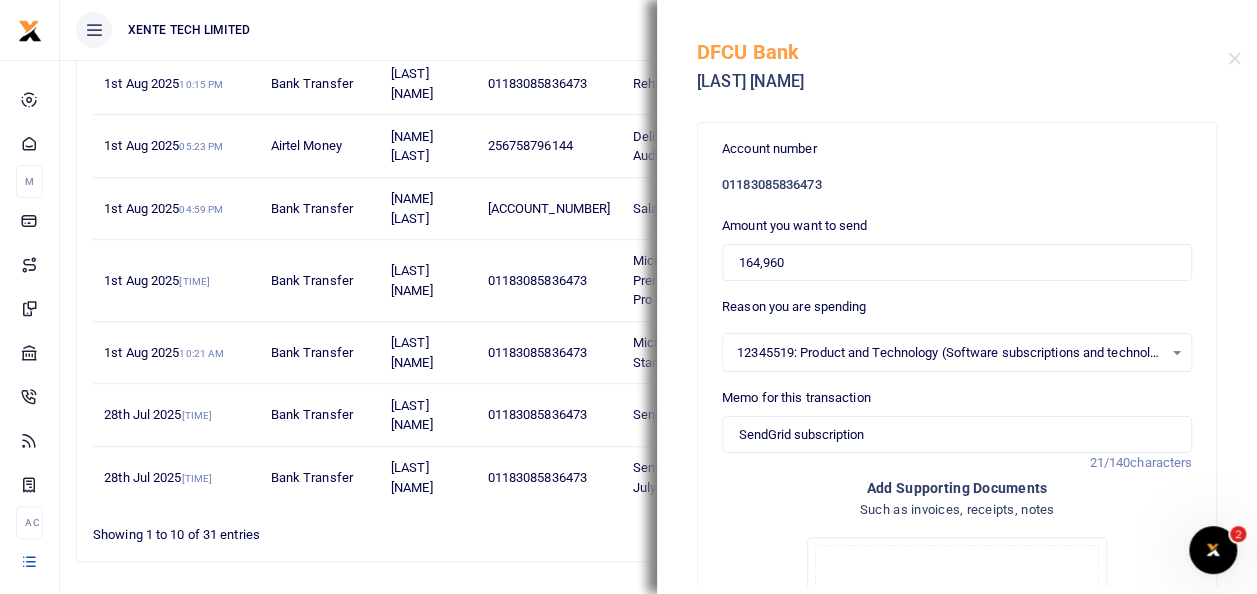 drag, startPoint x: 1196, startPoint y: 358, endPoint x: 1120, endPoint y: 416, distance: 95.60335 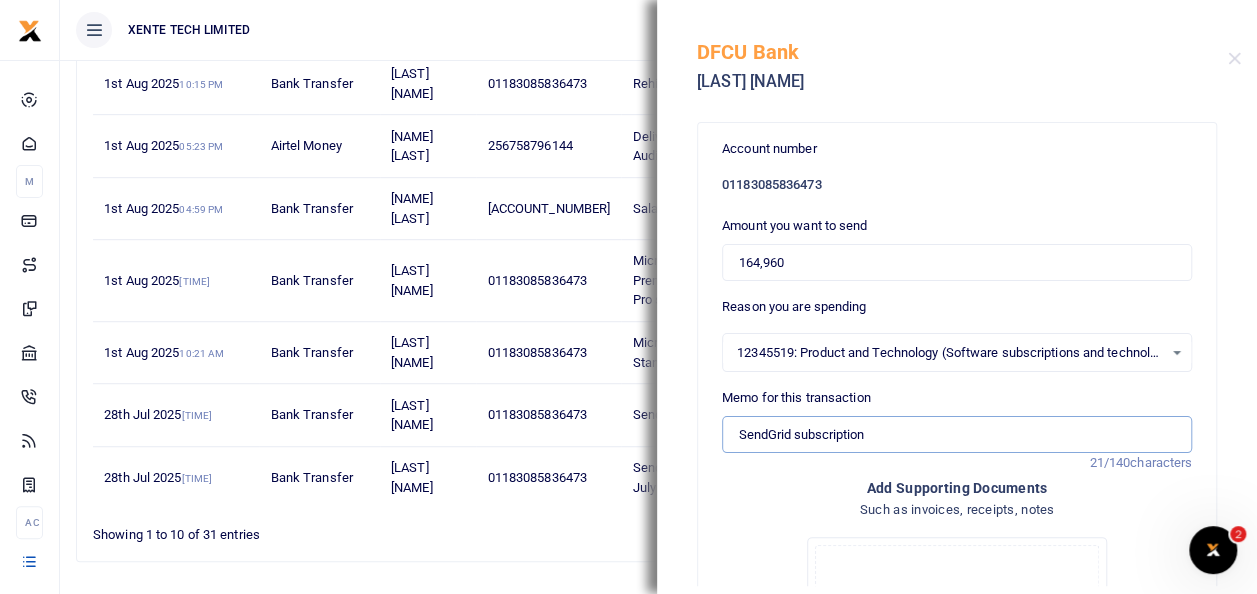 click on "SendGrid subscription" at bounding box center (957, 435) 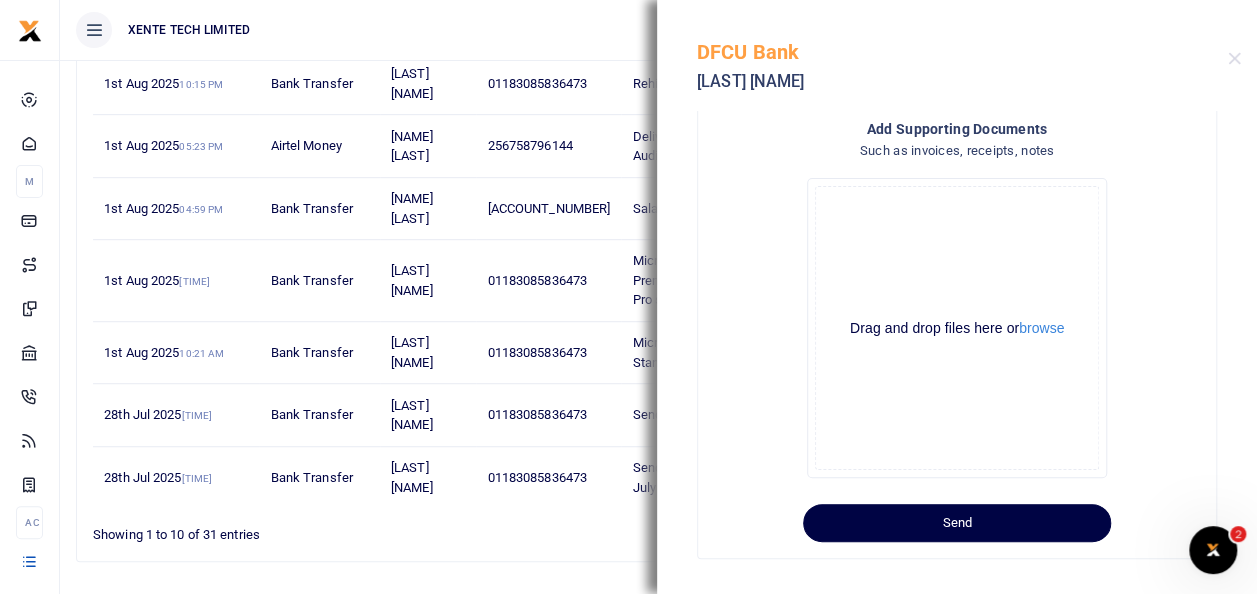 scroll, scrollTop: 361, scrollLeft: 0, axis: vertical 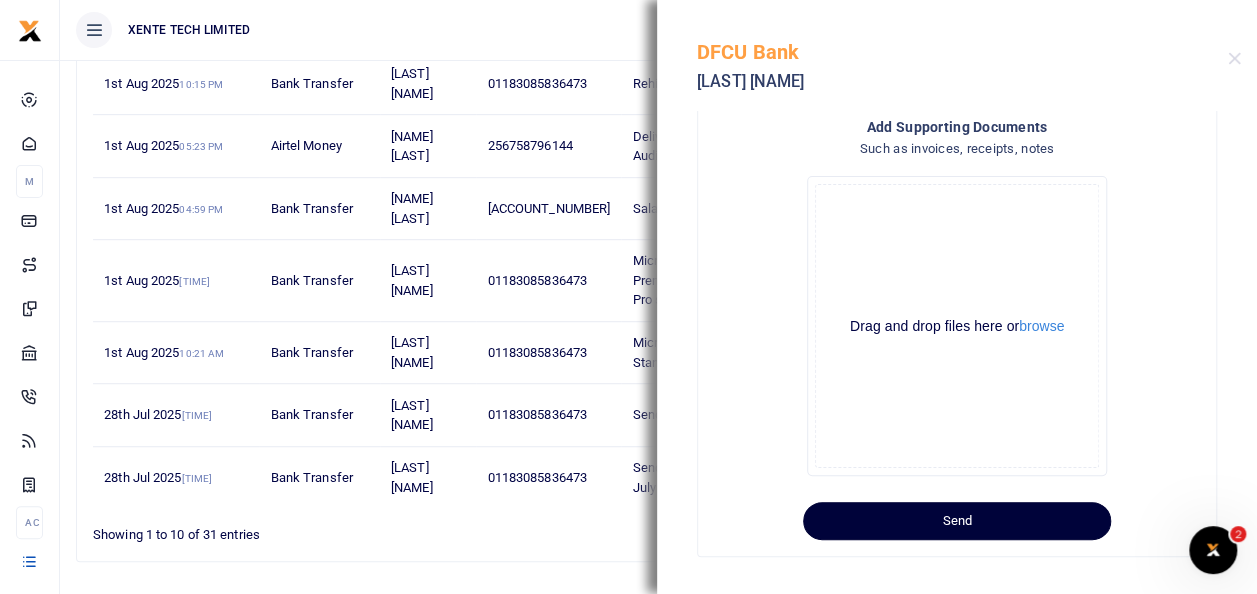 click on "Send" at bounding box center (957, 521) 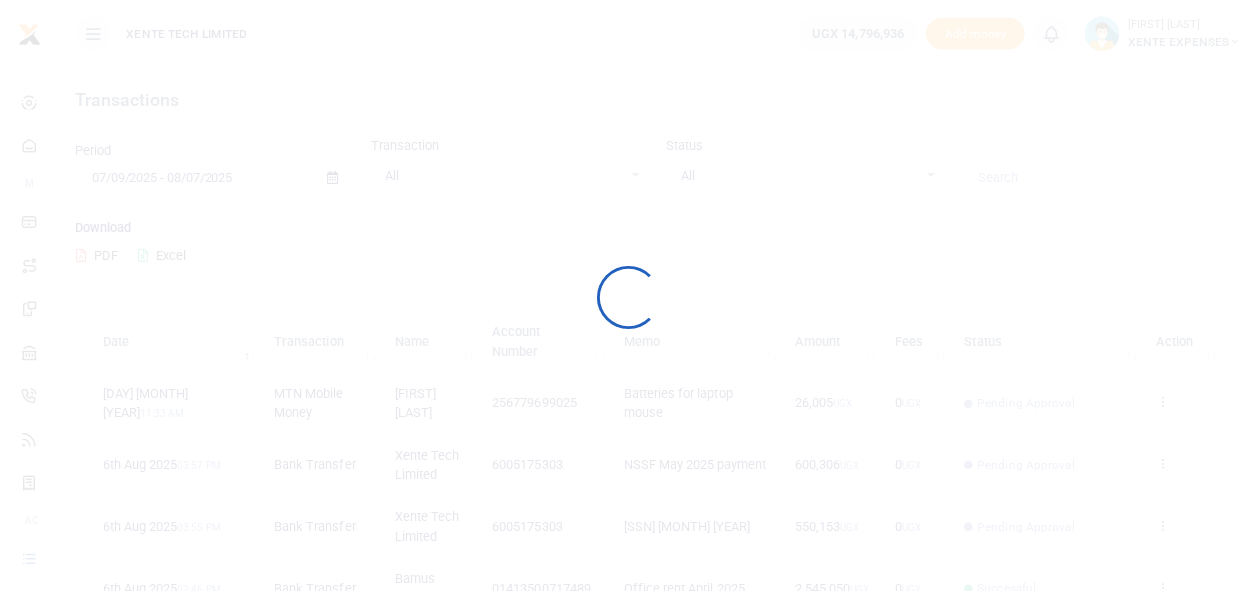 scroll, scrollTop: 0, scrollLeft: 0, axis: both 